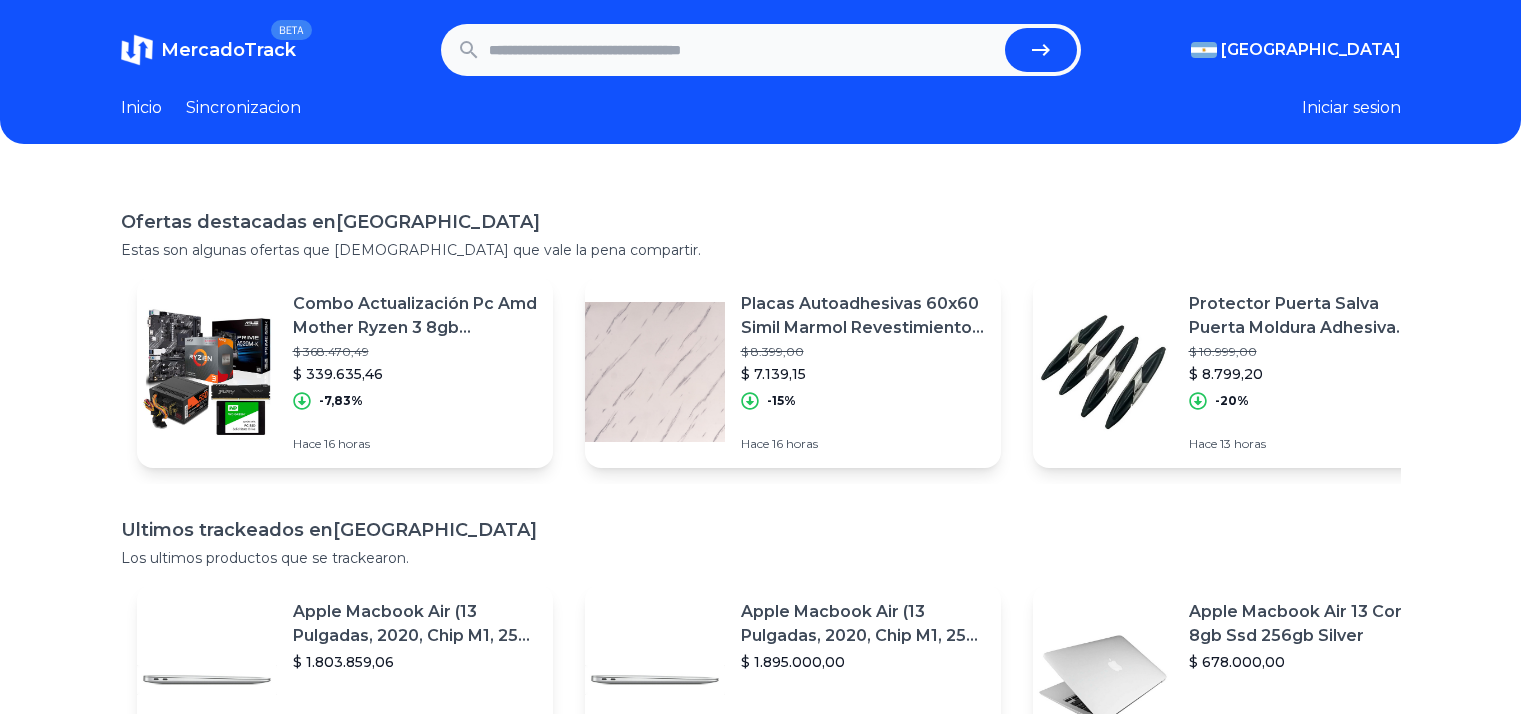 scroll, scrollTop: 0, scrollLeft: 0, axis: both 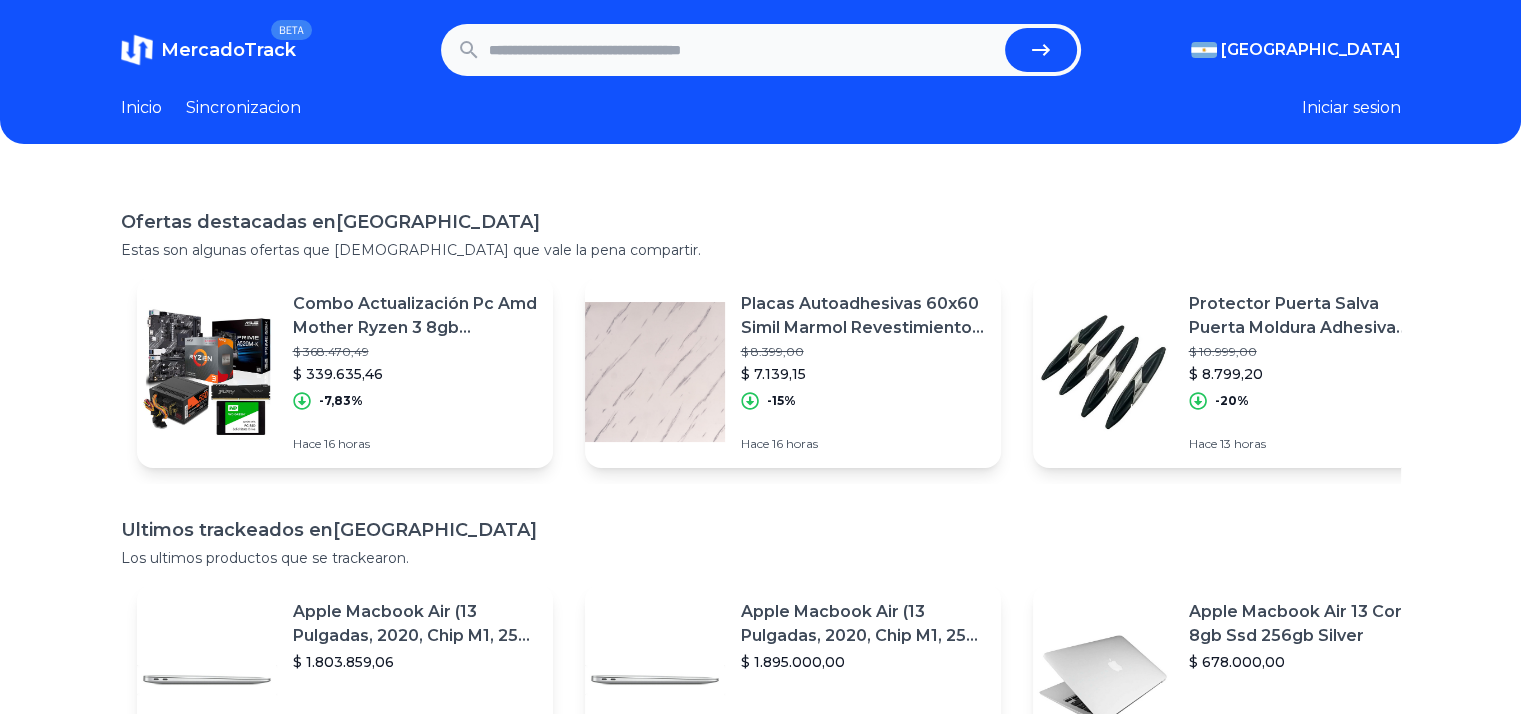 click at bounding box center [743, 50] 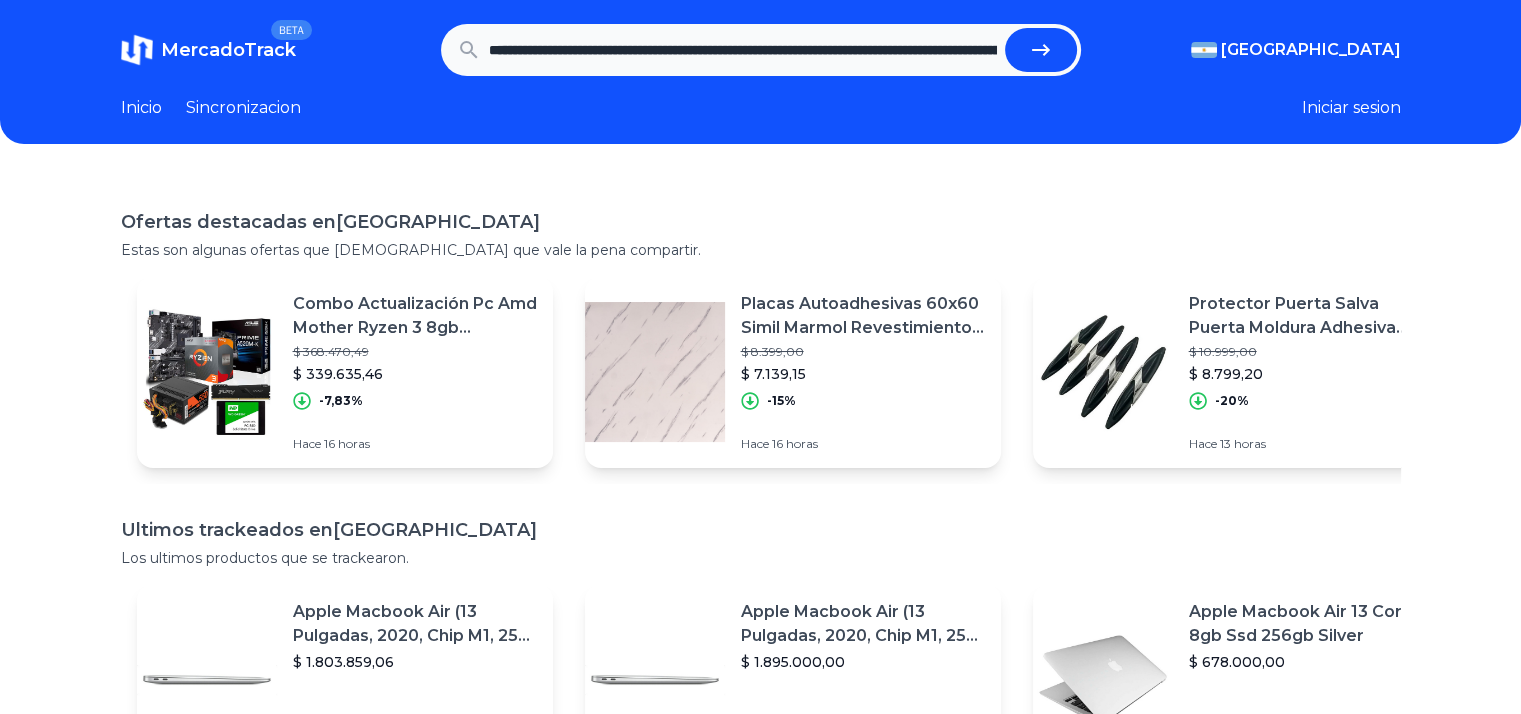 scroll, scrollTop: 0, scrollLeft: 643, axis: horizontal 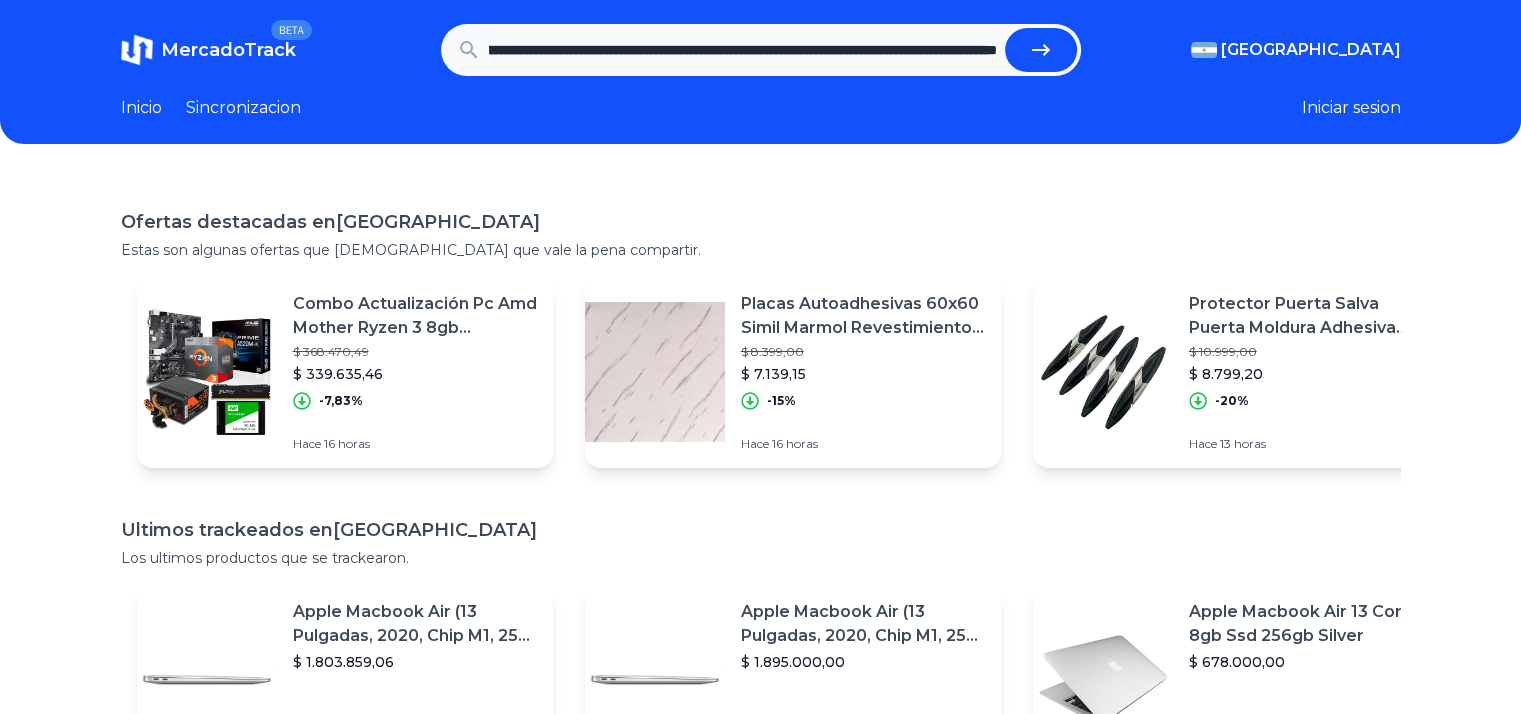 click at bounding box center [1041, 50] 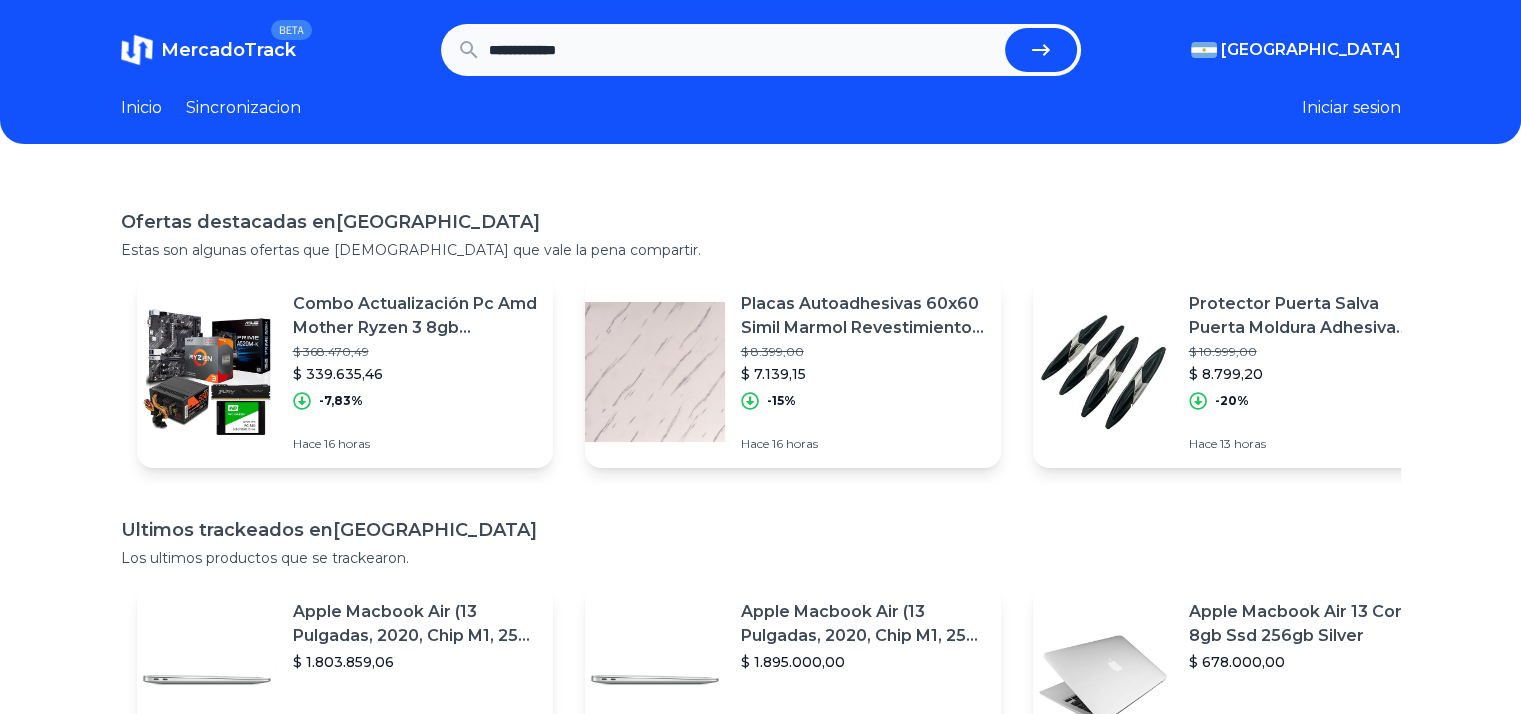 scroll, scrollTop: 0, scrollLeft: 0, axis: both 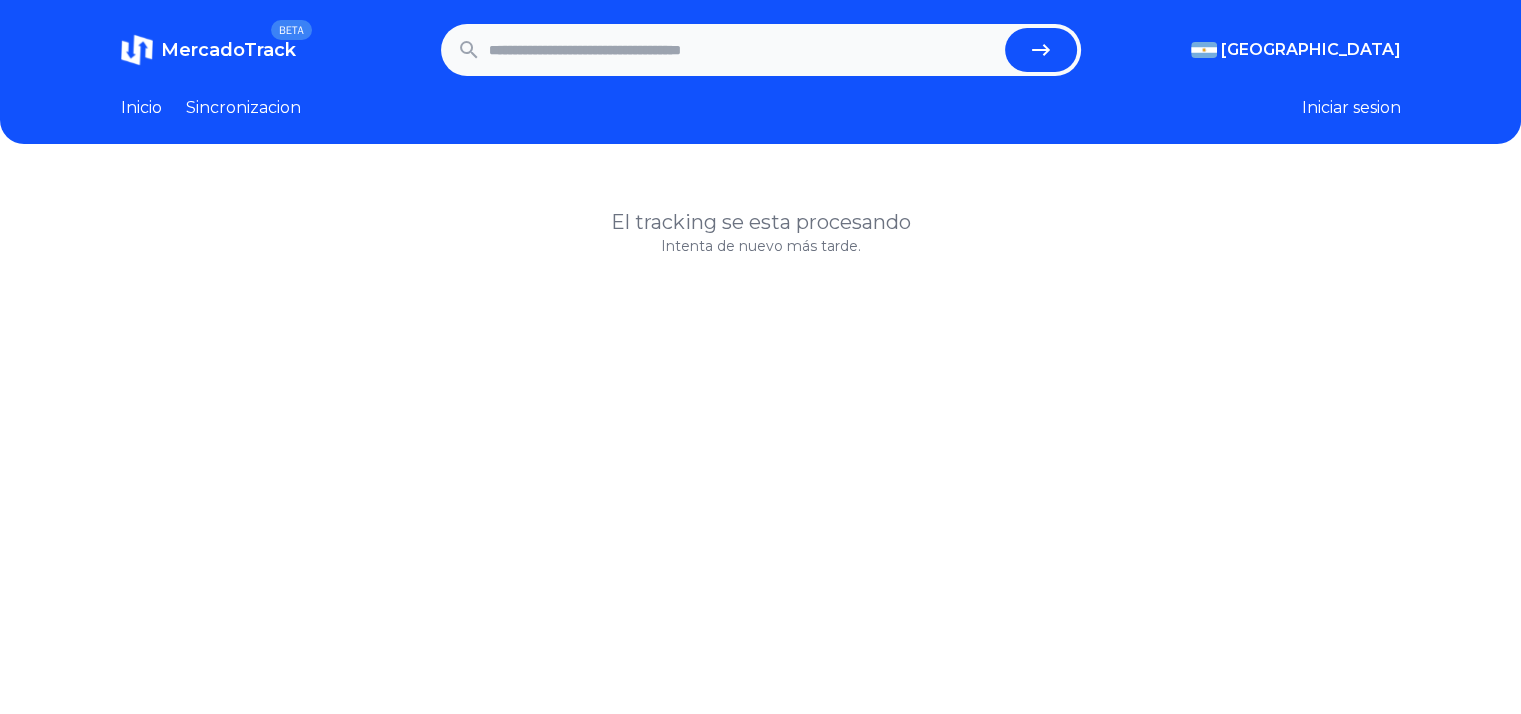 click at bounding box center (743, 50) 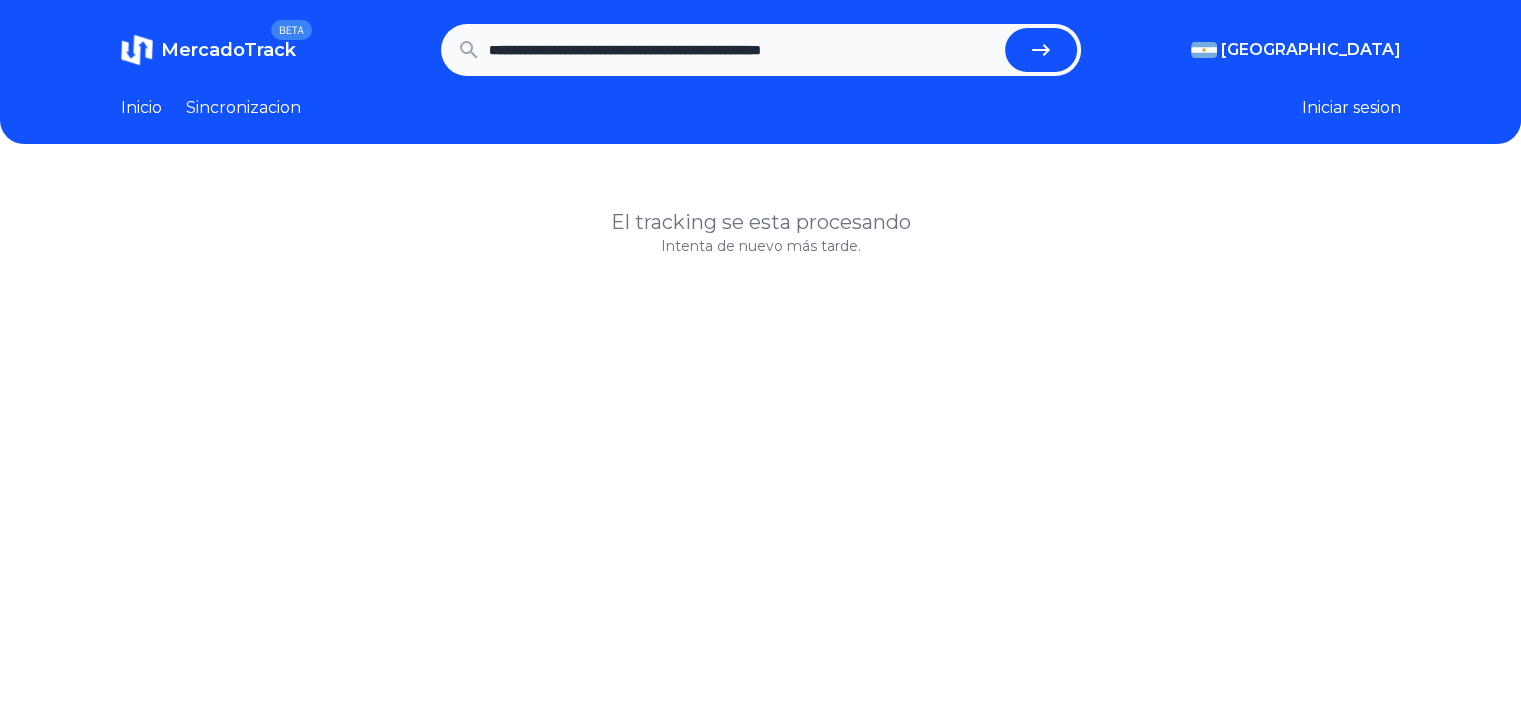 type on "**********" 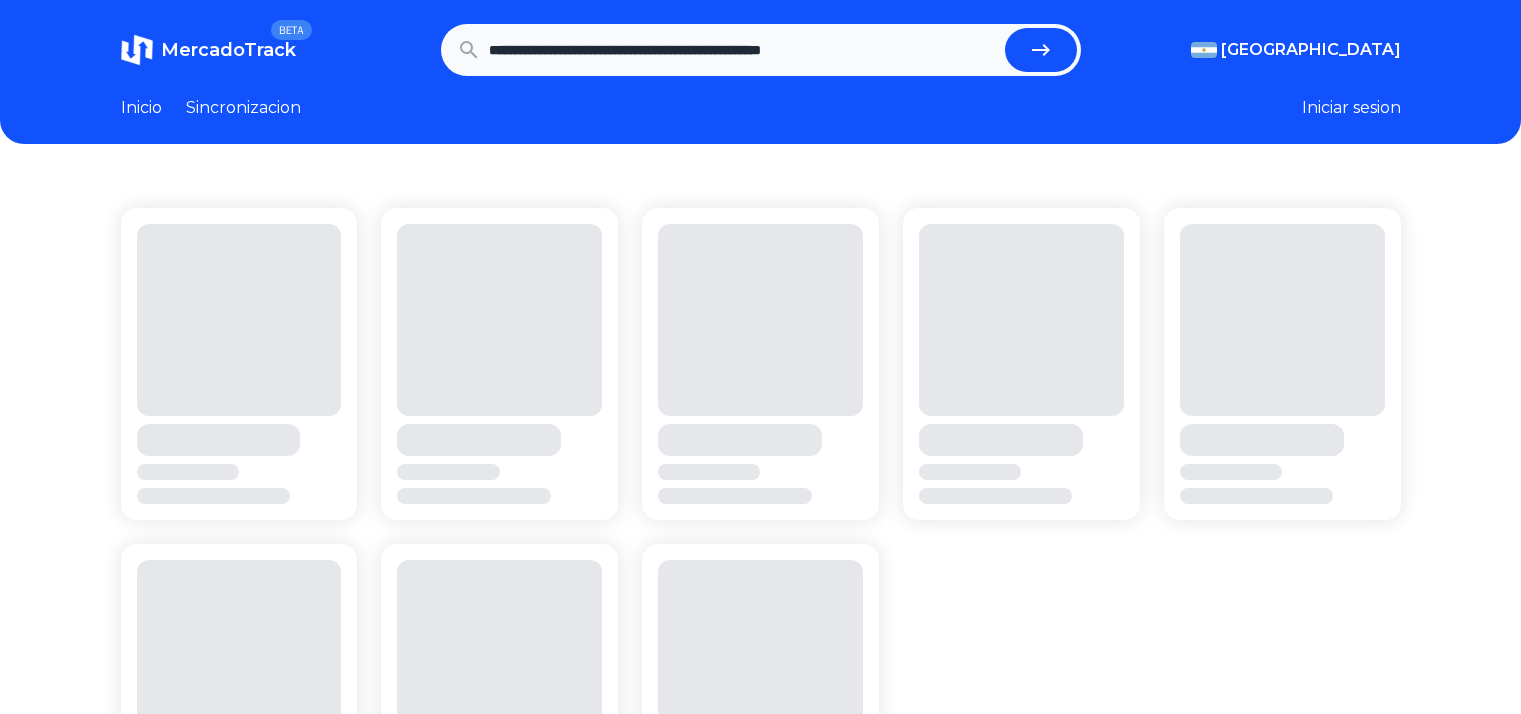 scroll, scrollTop: 0, scrollLeft: 0, axis: both 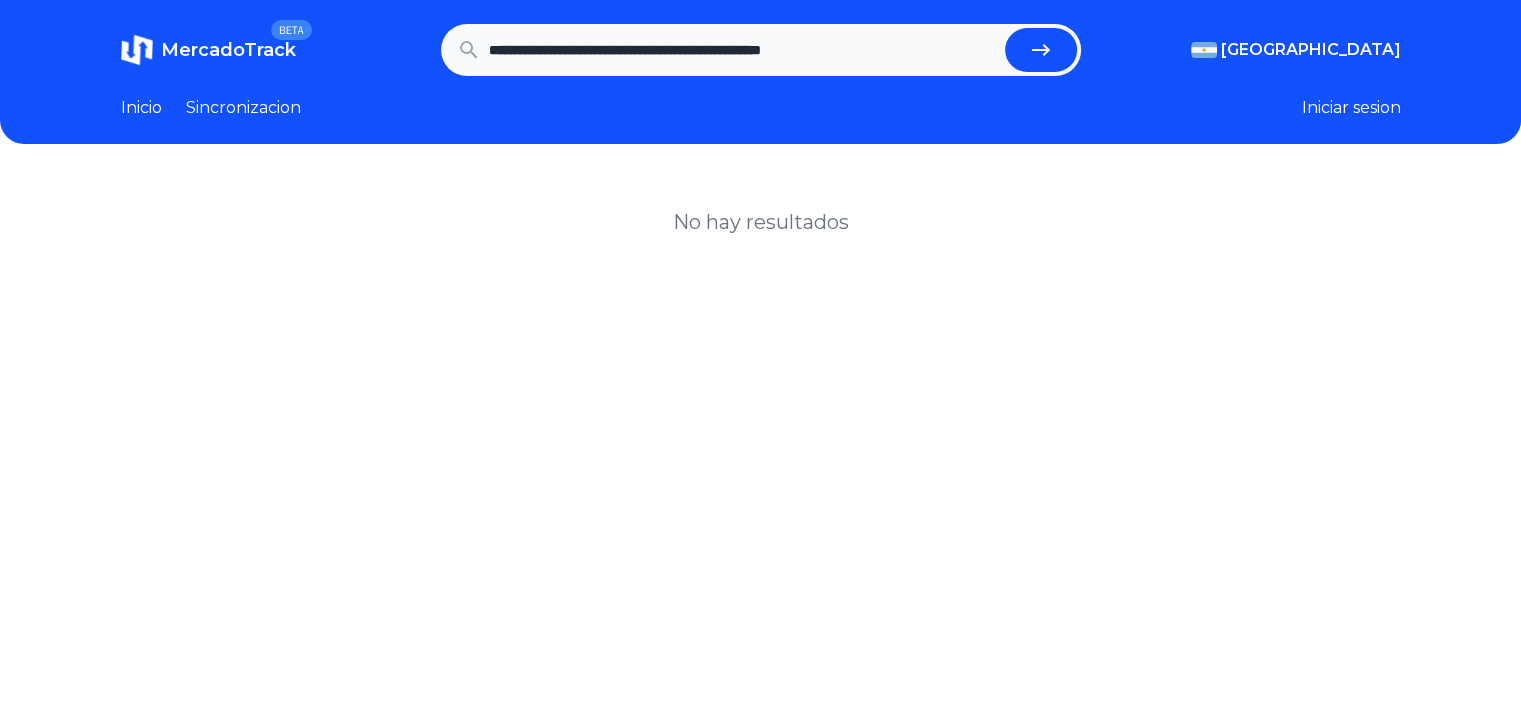 drag, startPoint x: 915, startPoint y: 46, endPoint x: 605, endPoint y: 70, distance: 310.92764 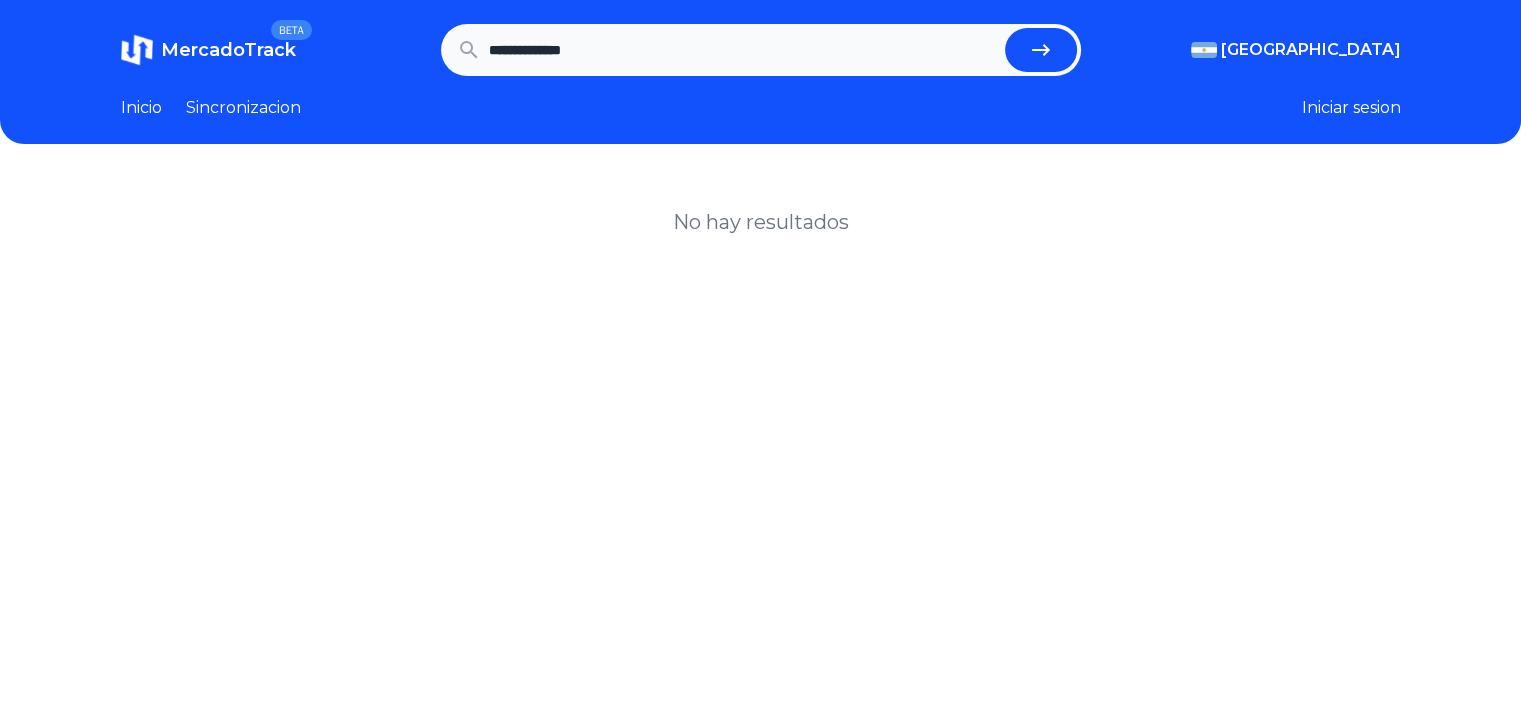 type on "**********" 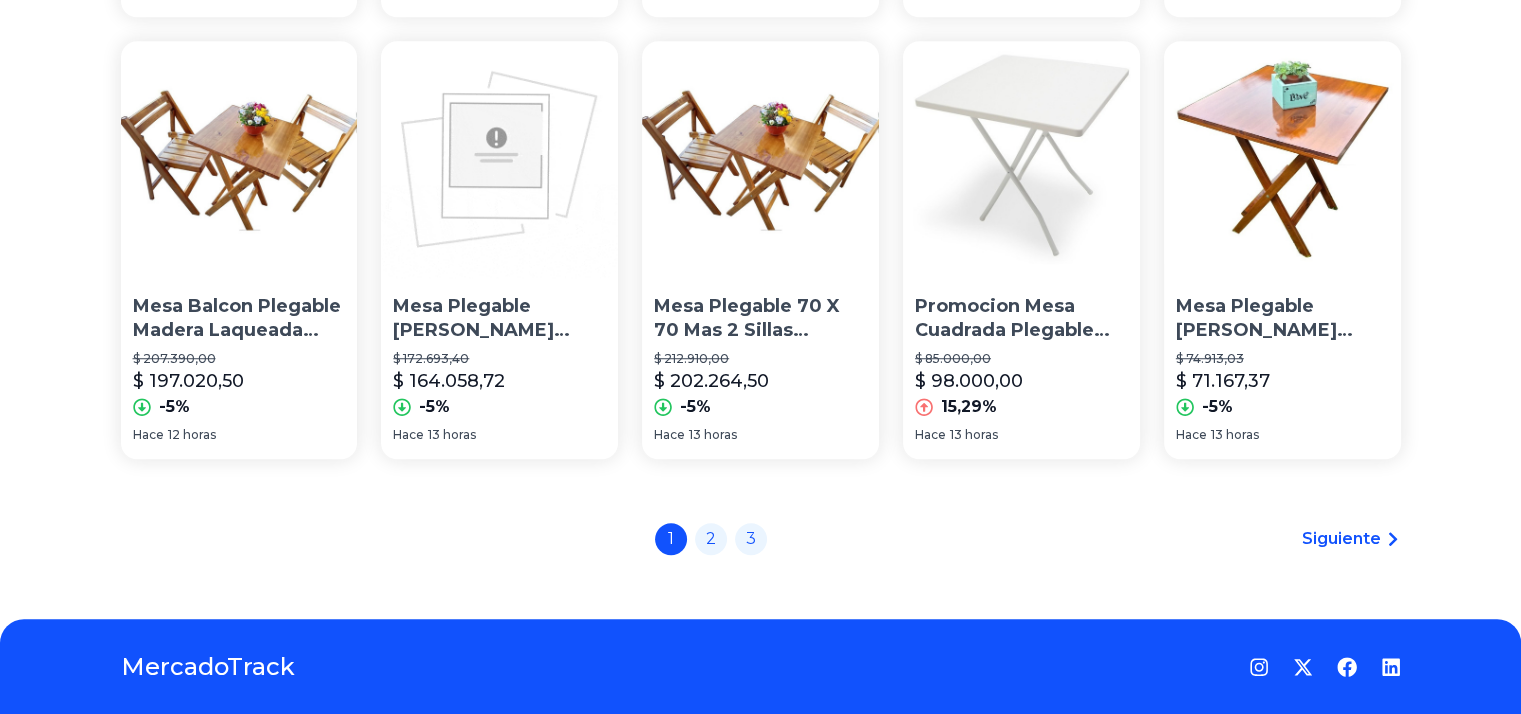 scroll, scrollTop: 1551, scrollLeft: 0, axis: vertical 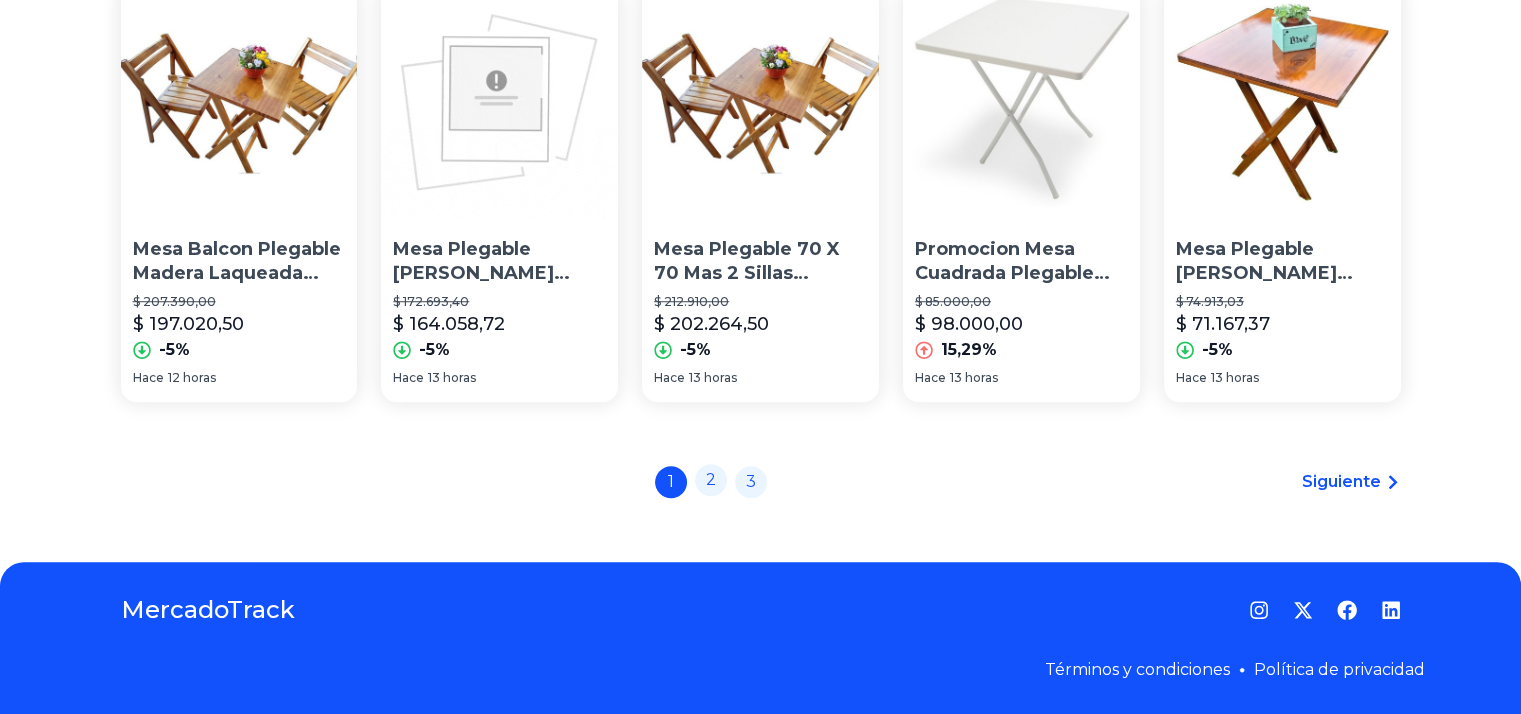click on "2" at bounding box center (711, 480) 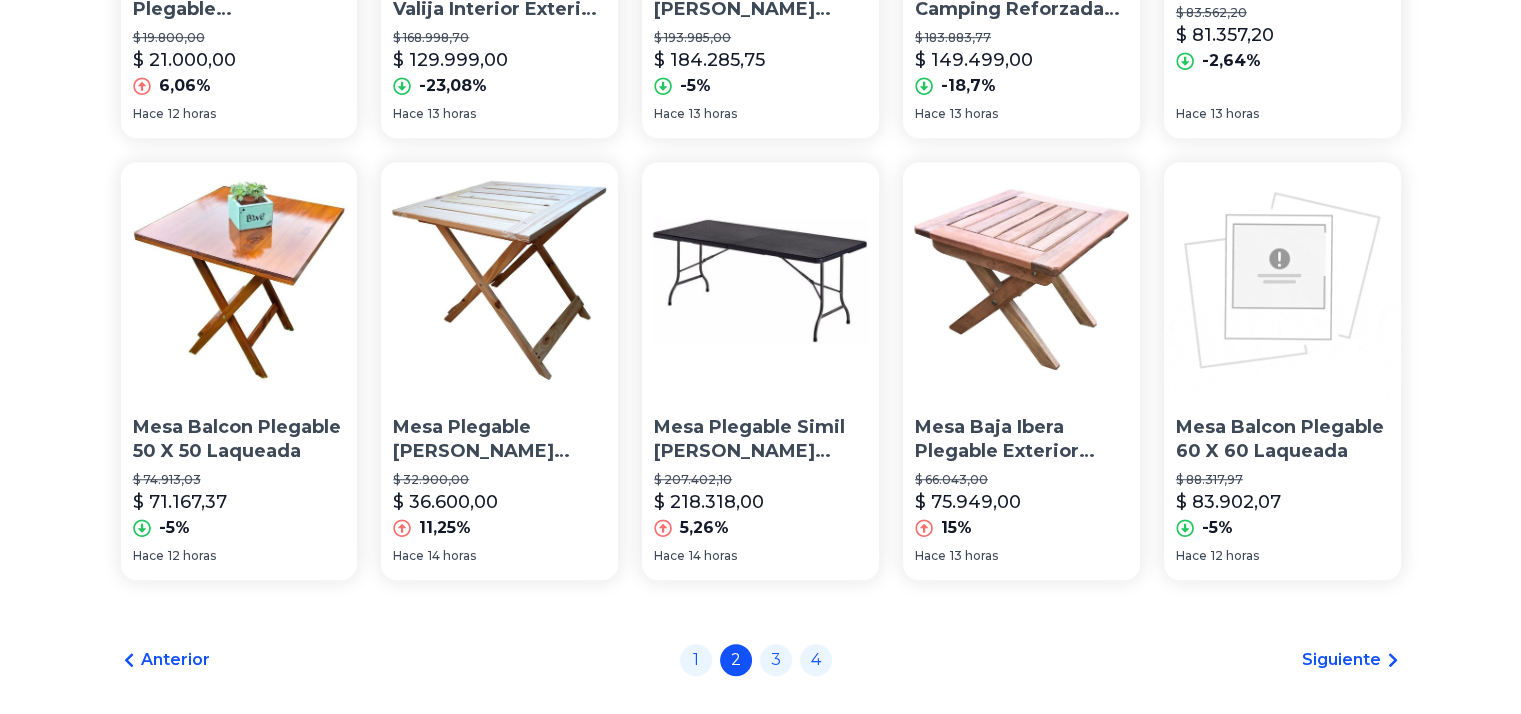 scroll, scrollTop: 1551, scrollLeft: 0, axis: vertical 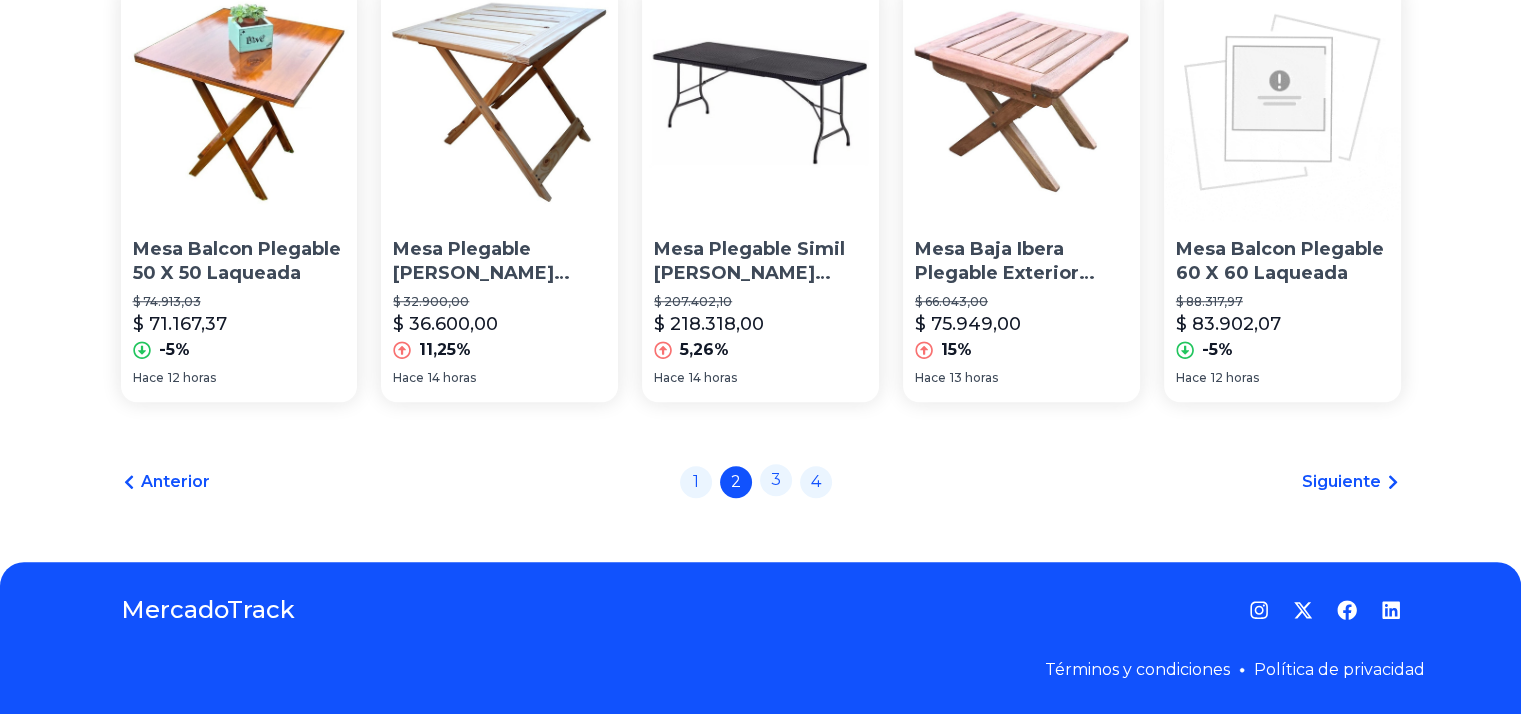 click on "3" at bounding box center [776, 480] 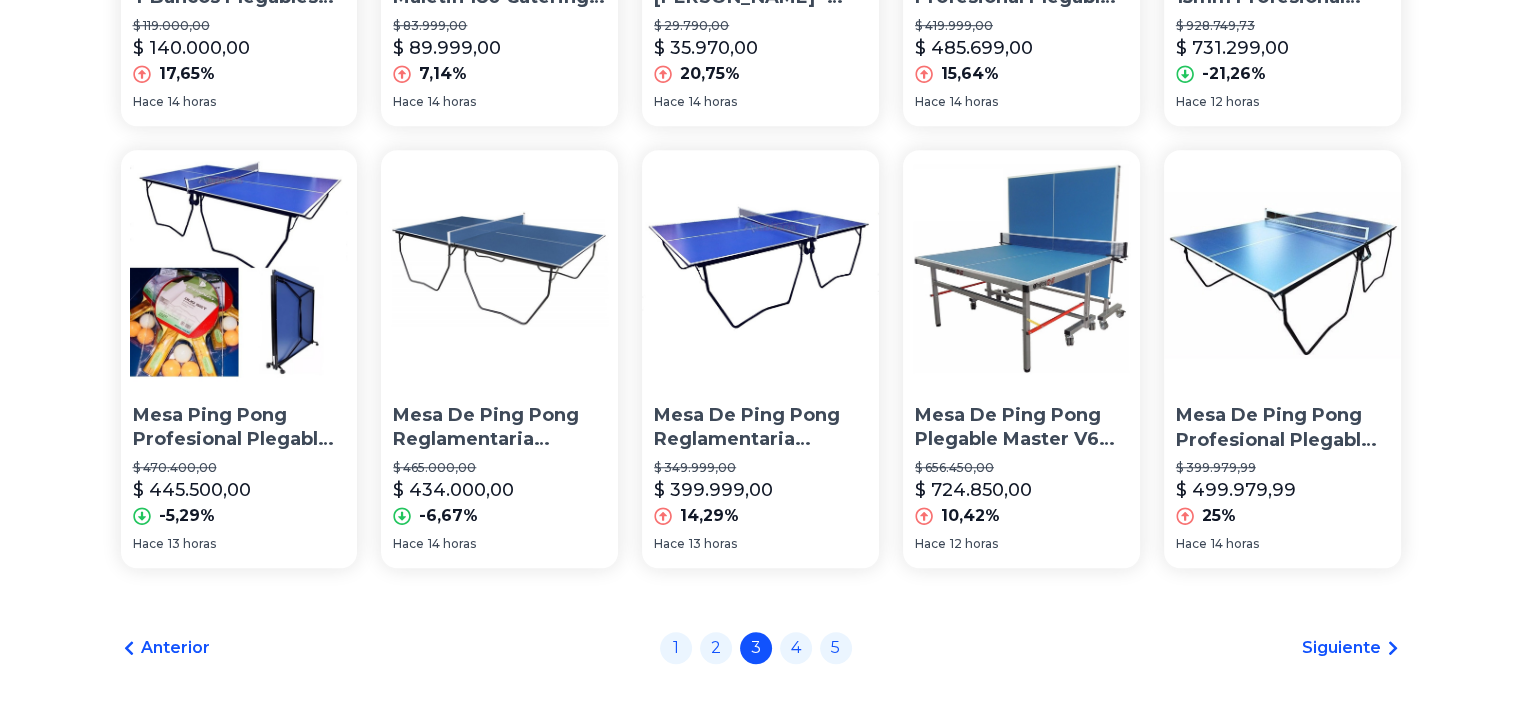 scroll, scrollTop: 1551, scrollLeft: 0, axis: vertical 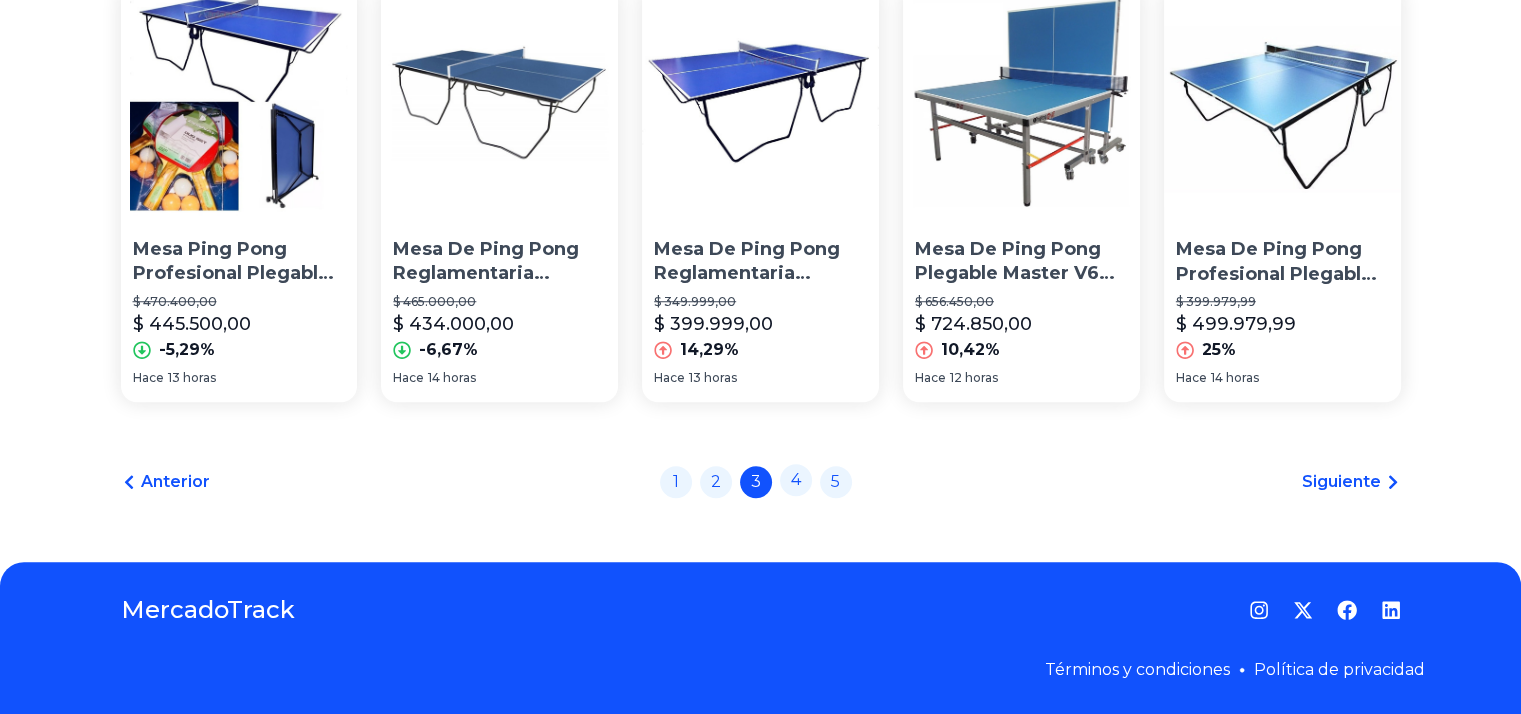 click on "4" at bounding box center [796, 480] 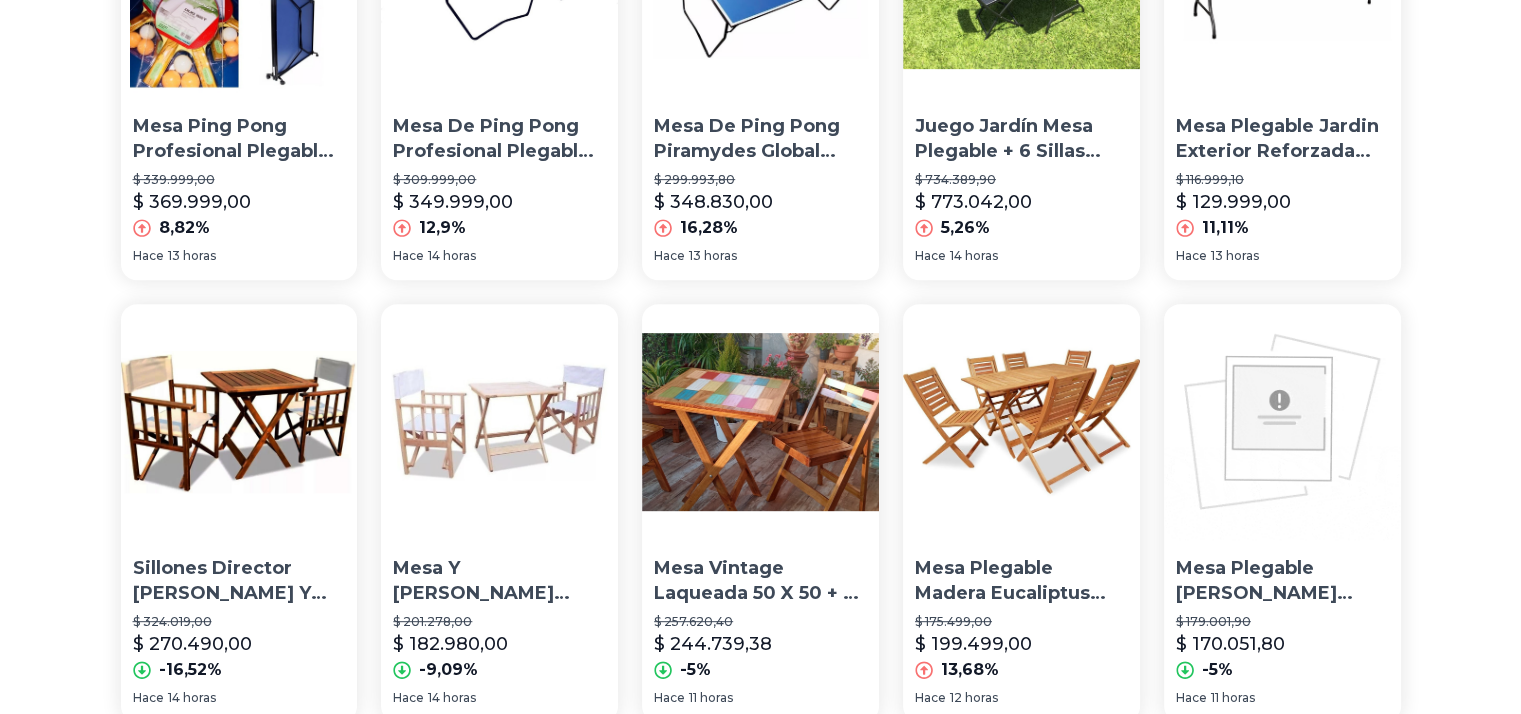 scroll, scrollTop: 1500, scrollLeft: 0, axis: vertical 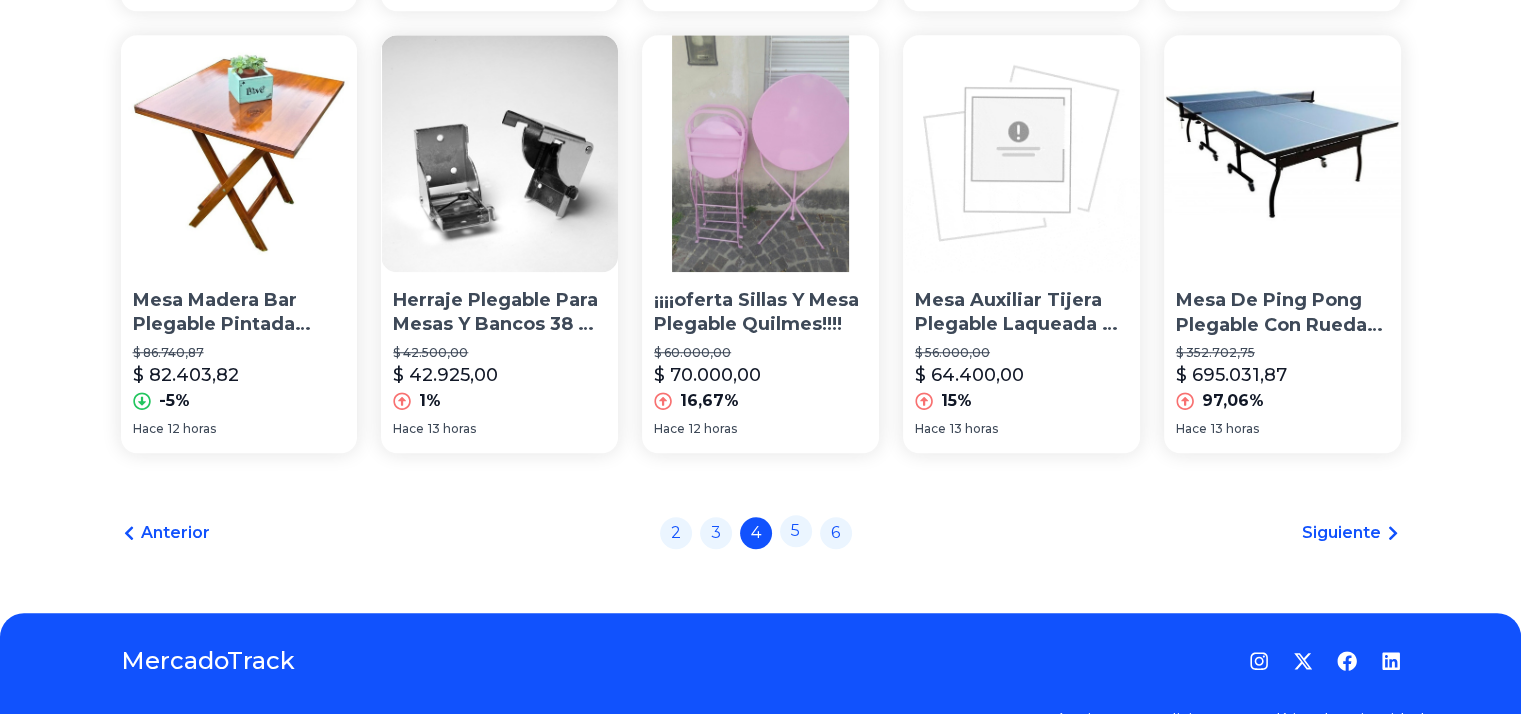 click on "5" at bounding box center [796, 531] 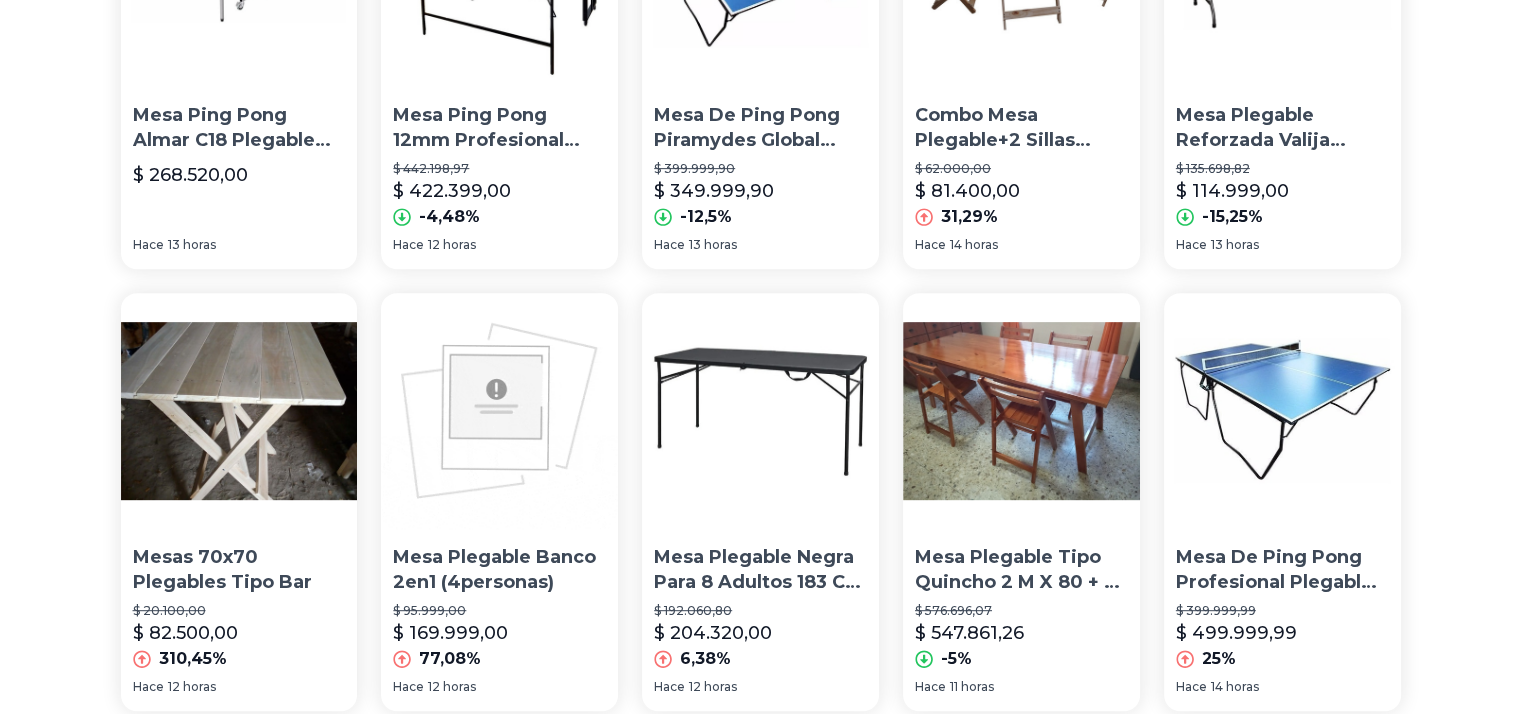 scroll, scrollTop: 1400, scrollLeft: 0, axis: vertical 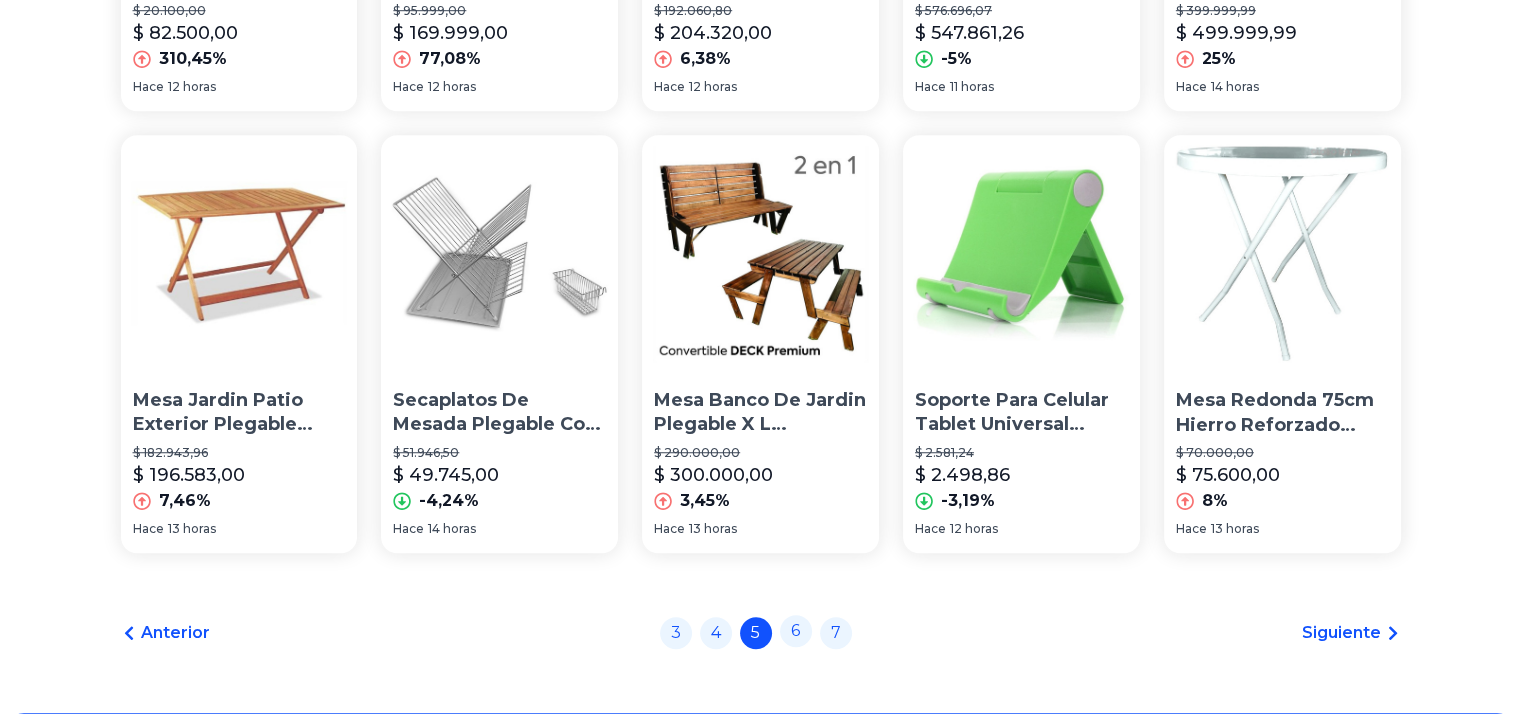 click on "6" at bounding box center (796, 631) 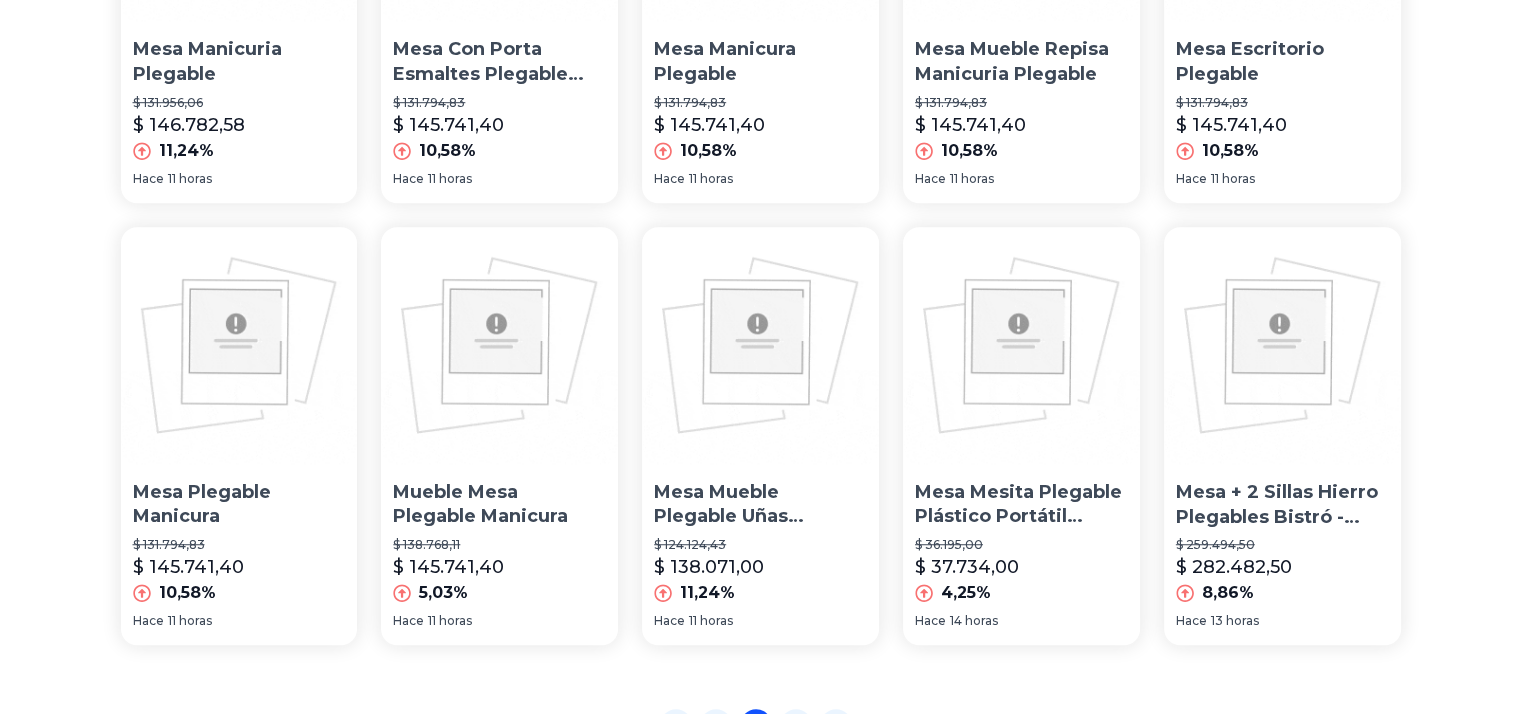 scroll, scrollTop: 1551, scrollLeft: 0, axis: vertical 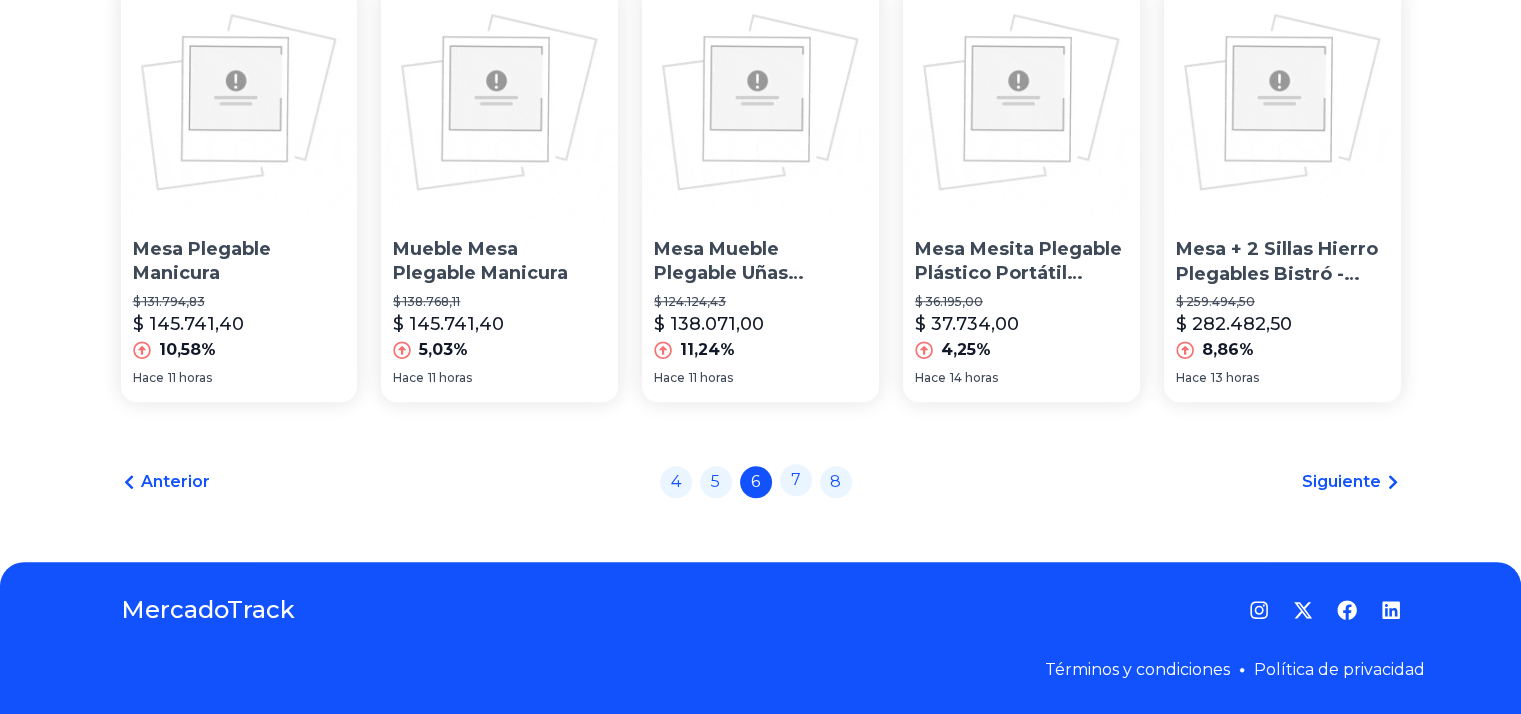 click on "7" at bounding box center (796, 480) 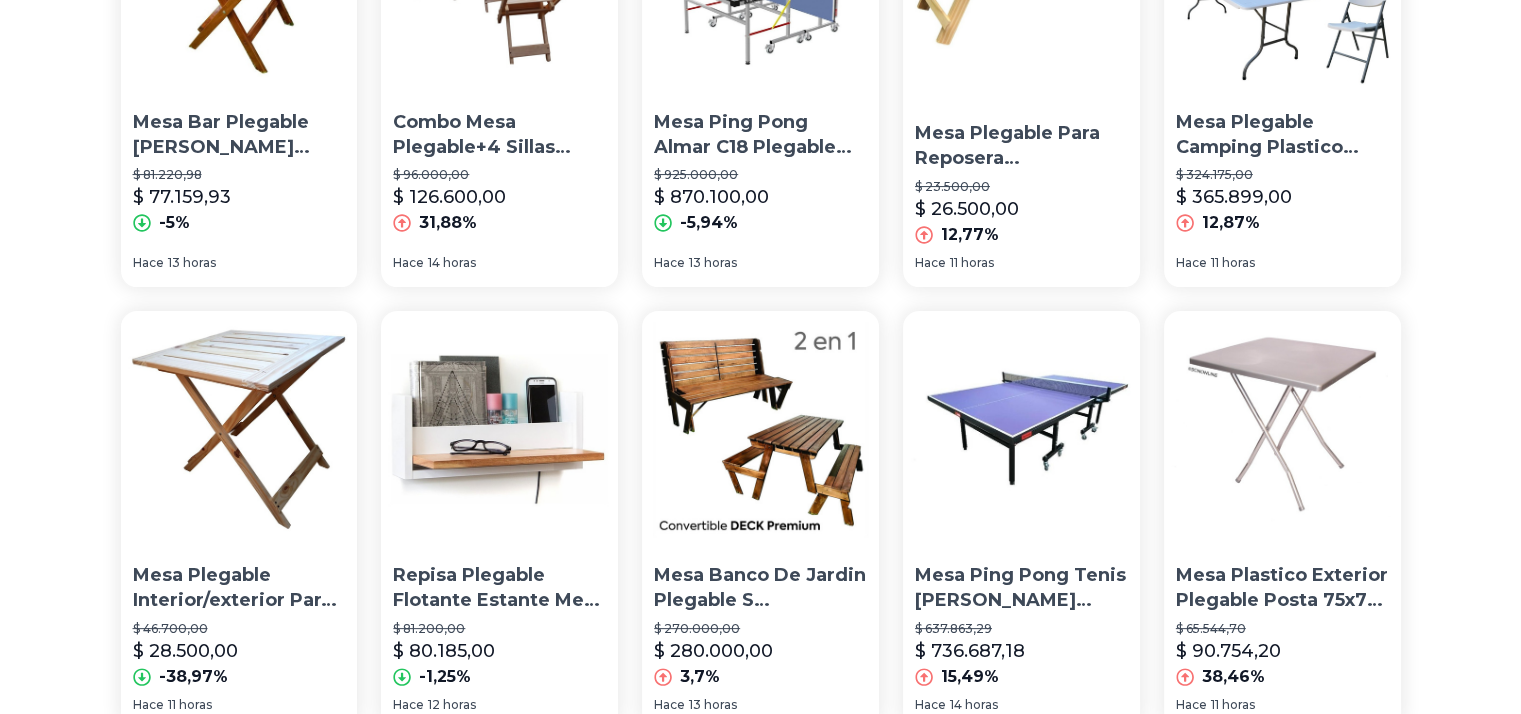 scroll, scrollTop: 0, scrollLeft: 0, axis: both 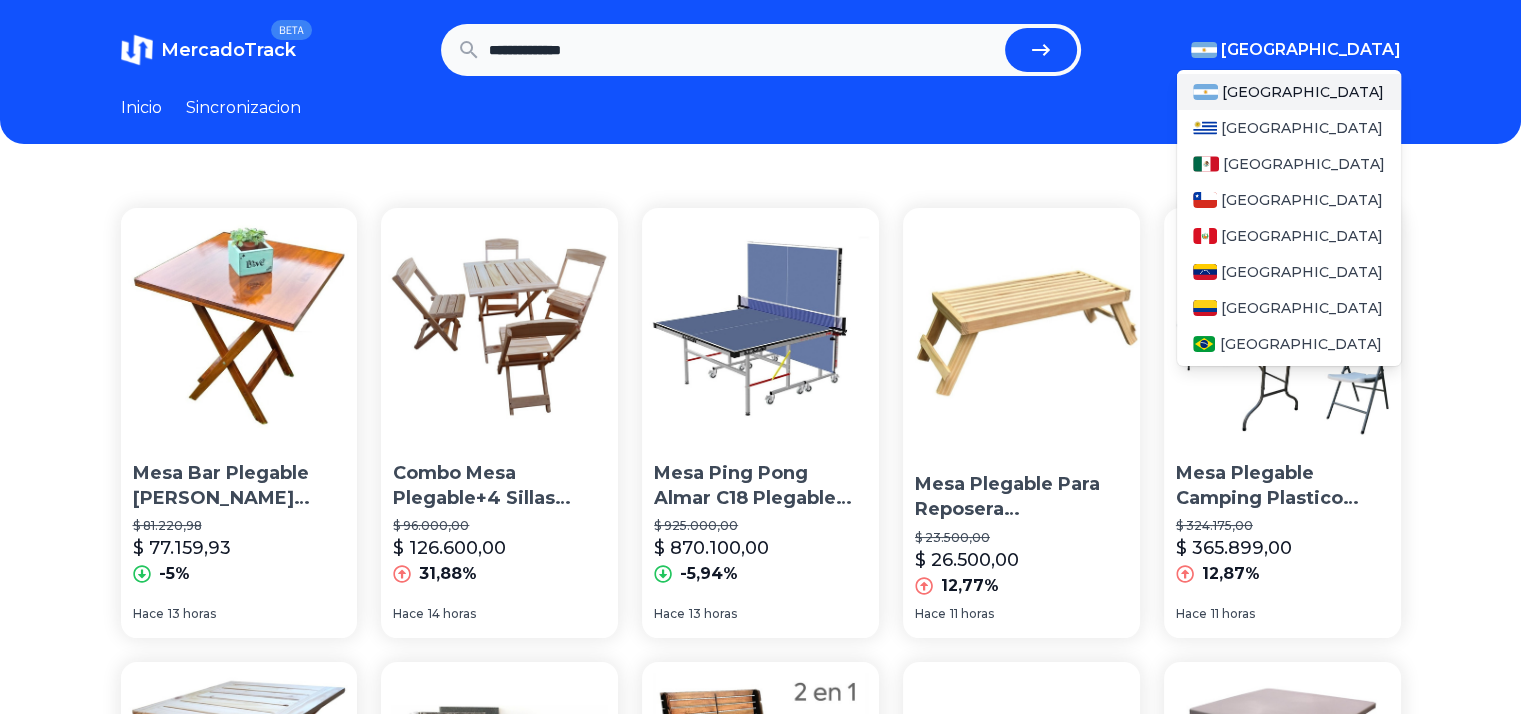 click on "[GEOGRAPHIC_DATA]" at bounding box center [1311, 50] 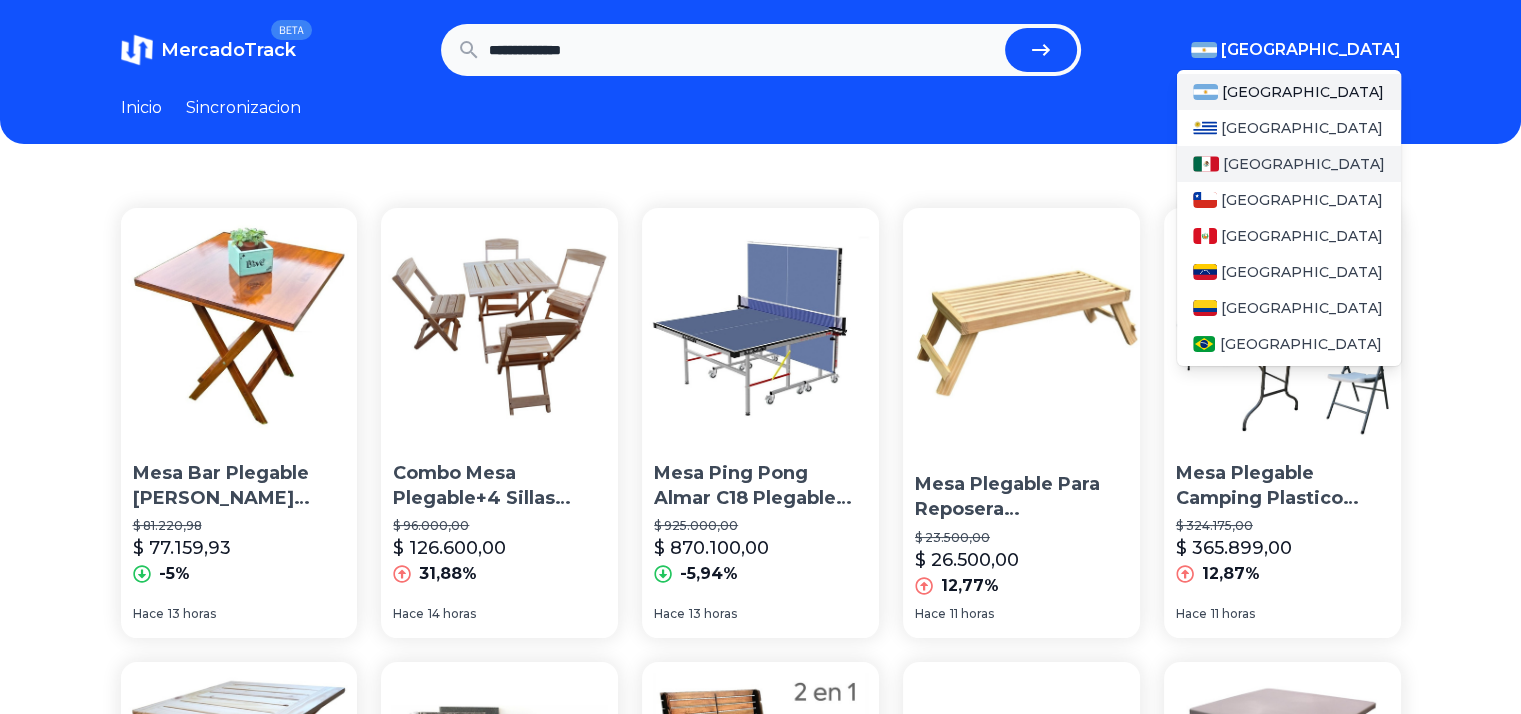 click on "[GEOGRAPHIC_DATA]" at bounding box center [1289, 164] 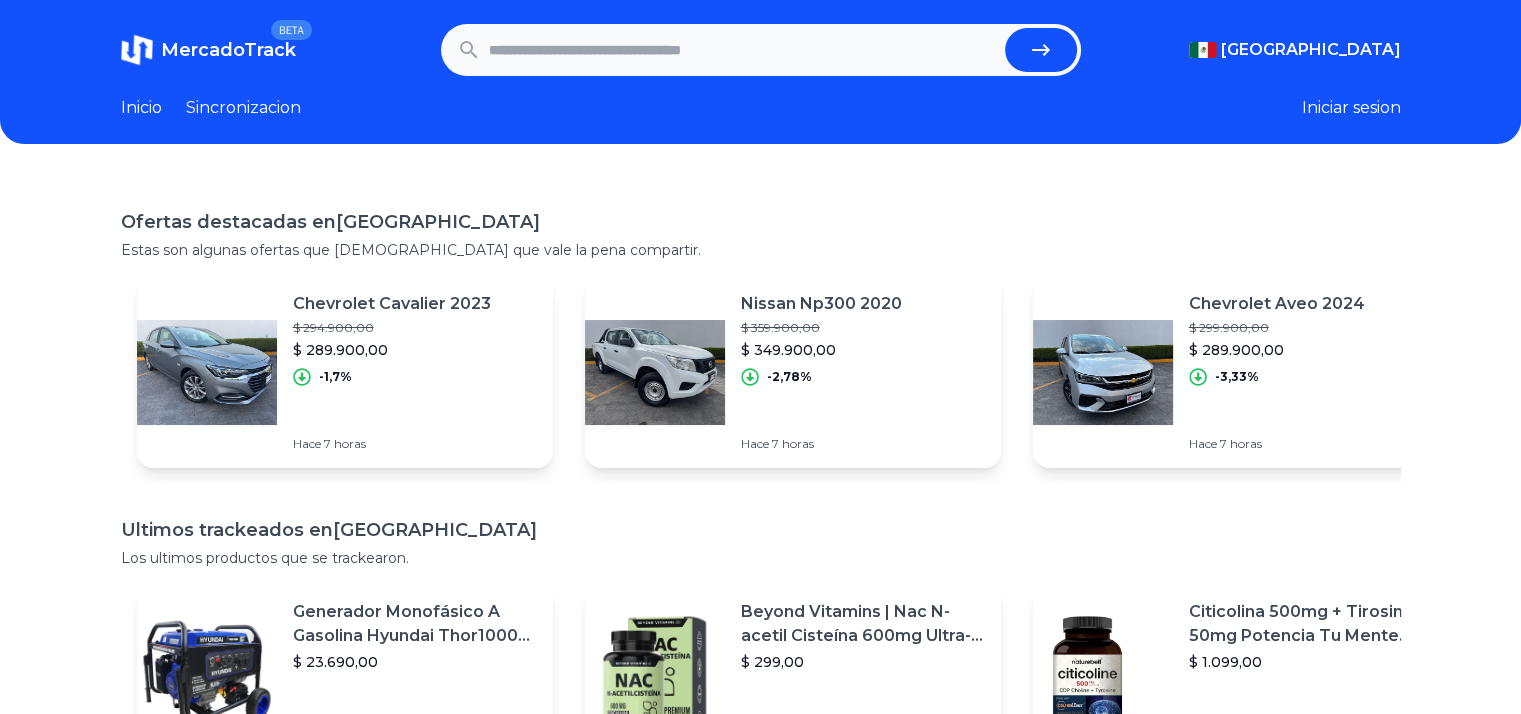 click at bounding box center [743, 50] 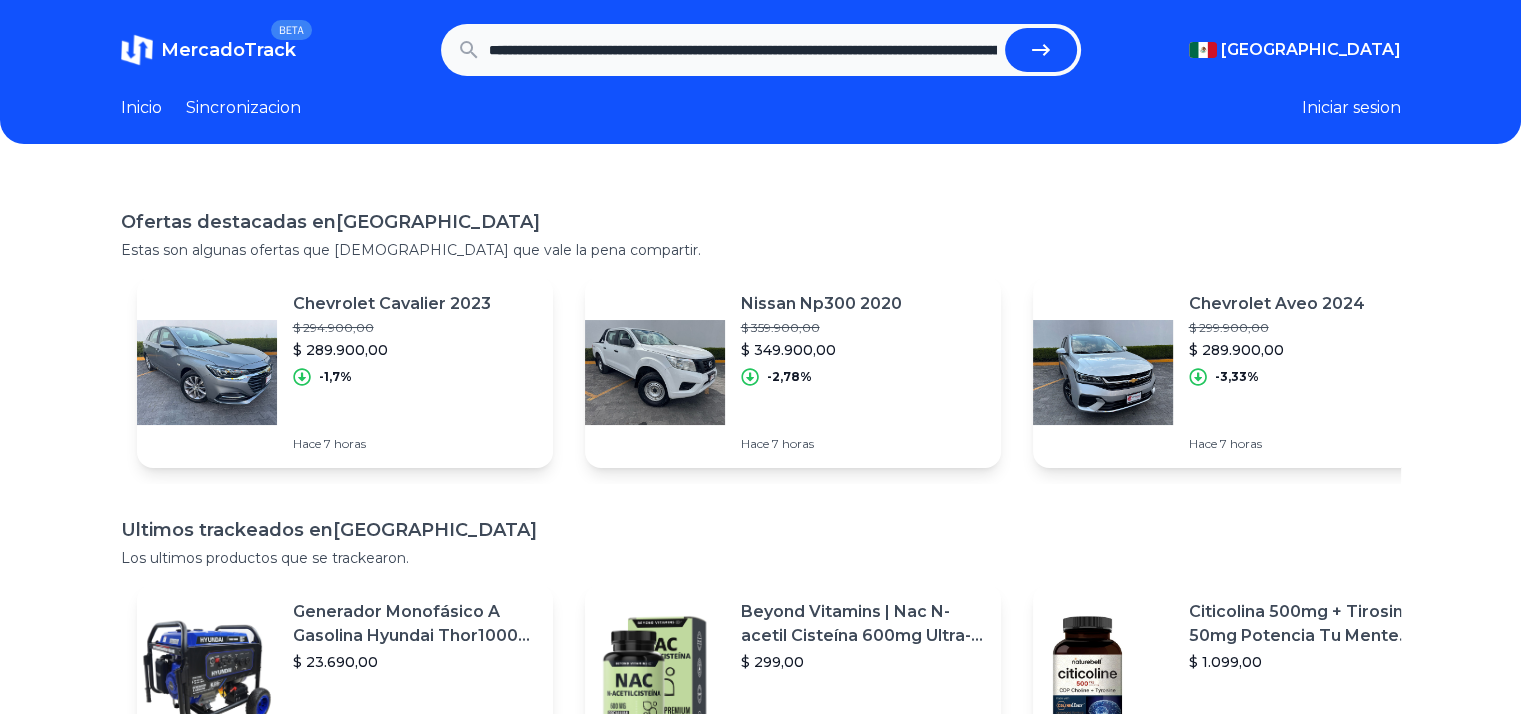 scroll, scrollTop: 0, scrollLeft: 643, axis: horizontal 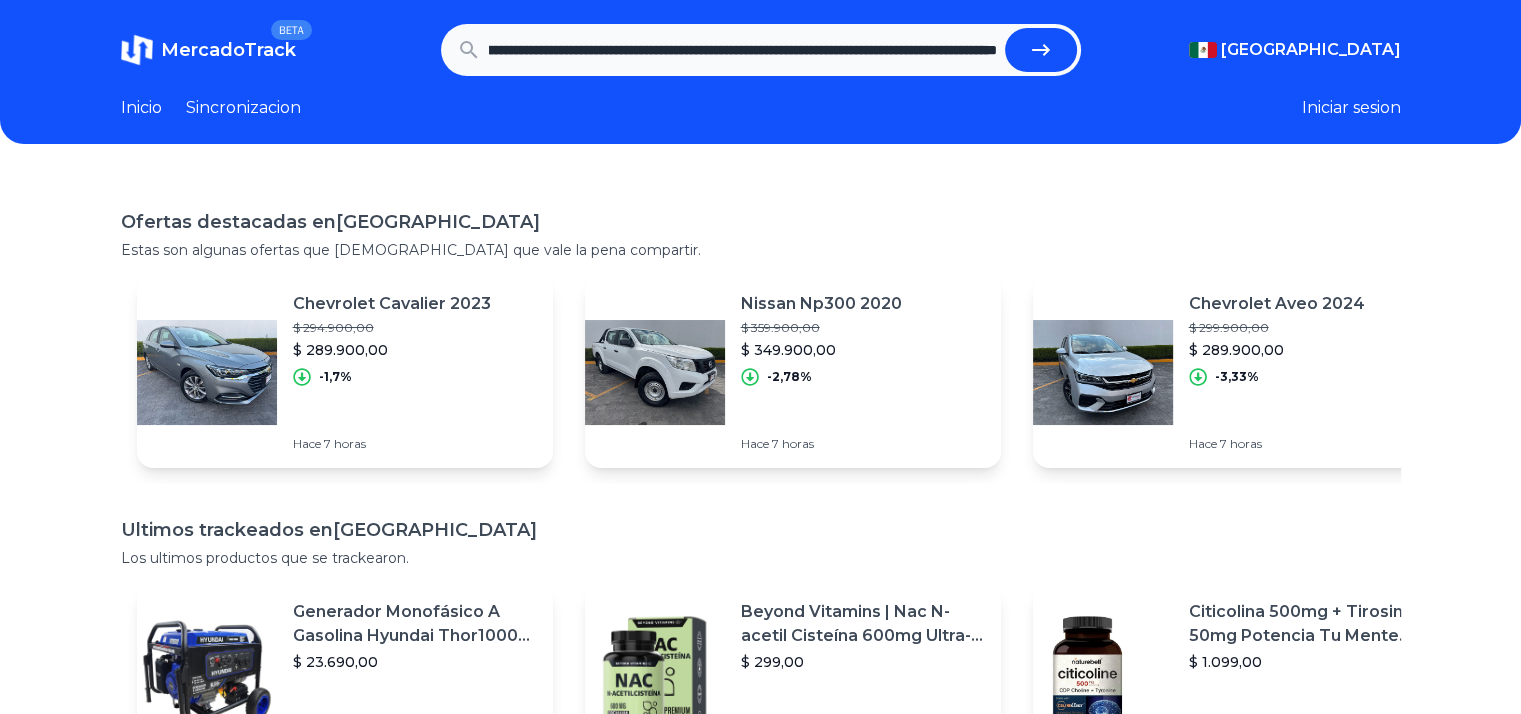 click 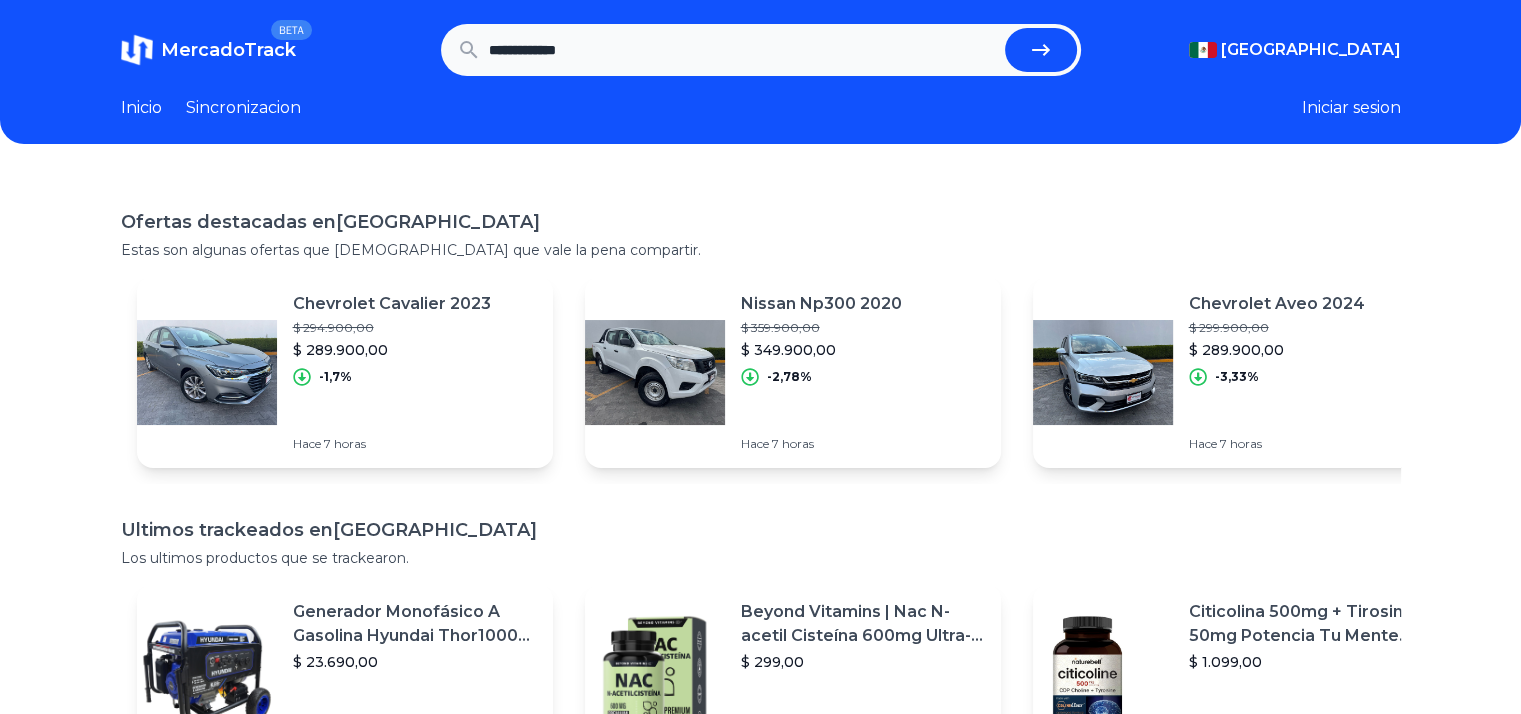 scroll, scrollTop: 0, scrollLeft: 0, axis: both 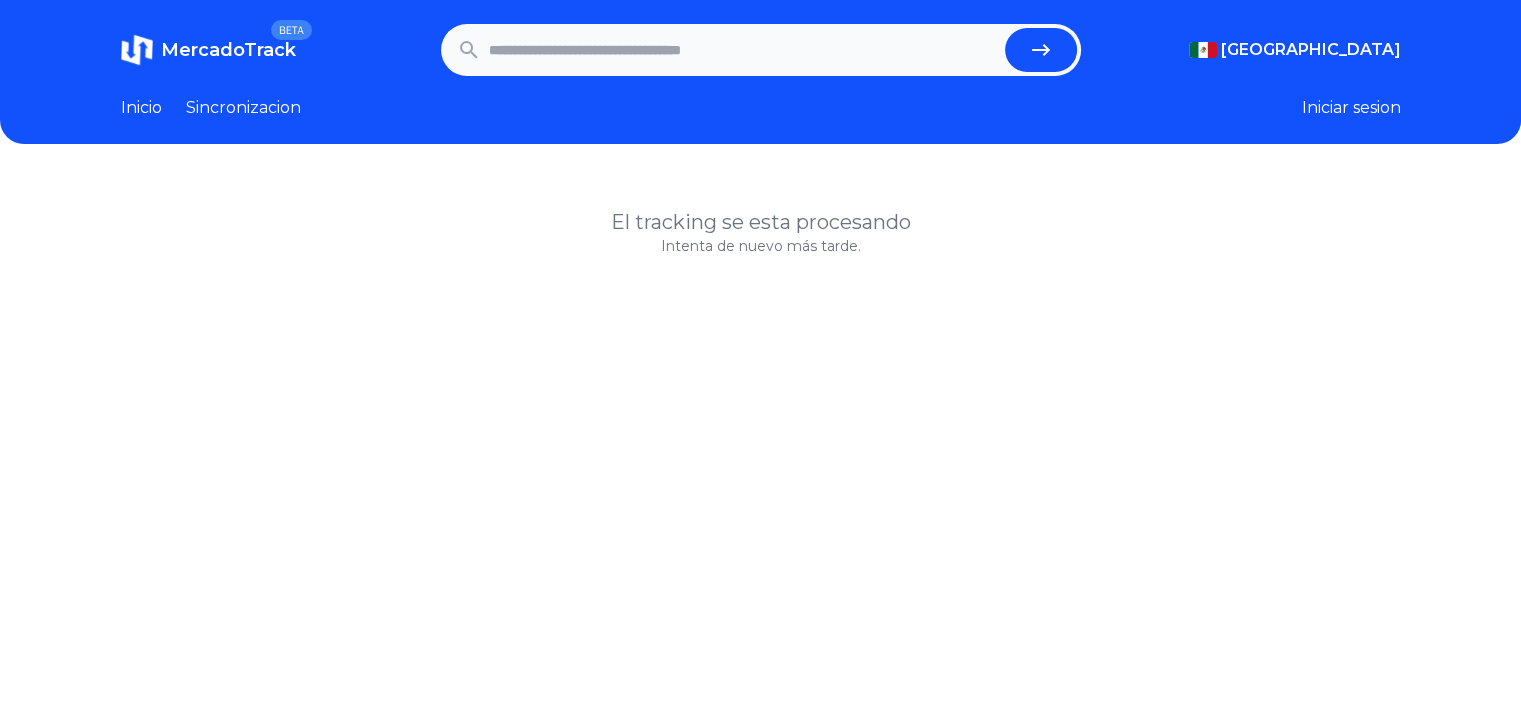 click at bounding box center (743, 50) 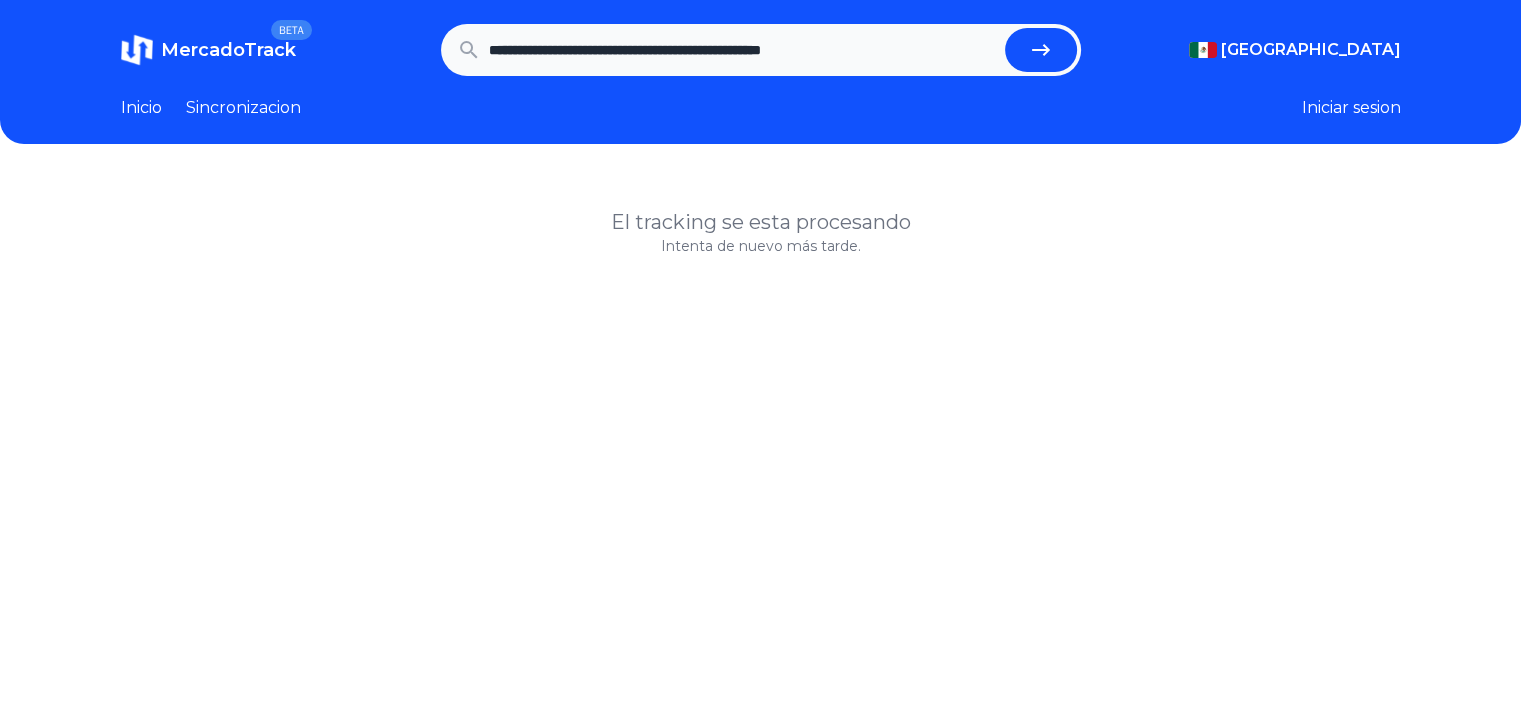 type on "**********" 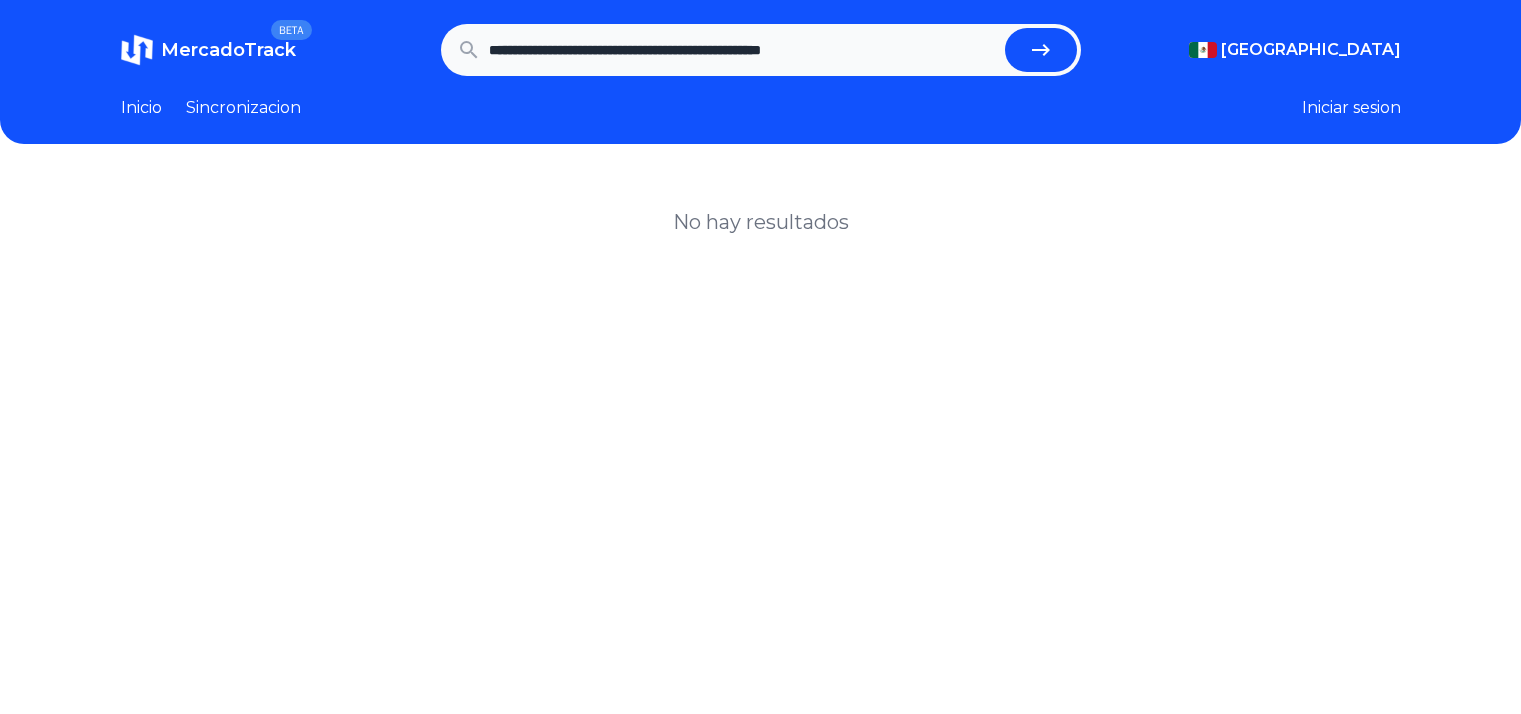 scroll, scrollTop: 0, scrollLeft: 0, axis: both 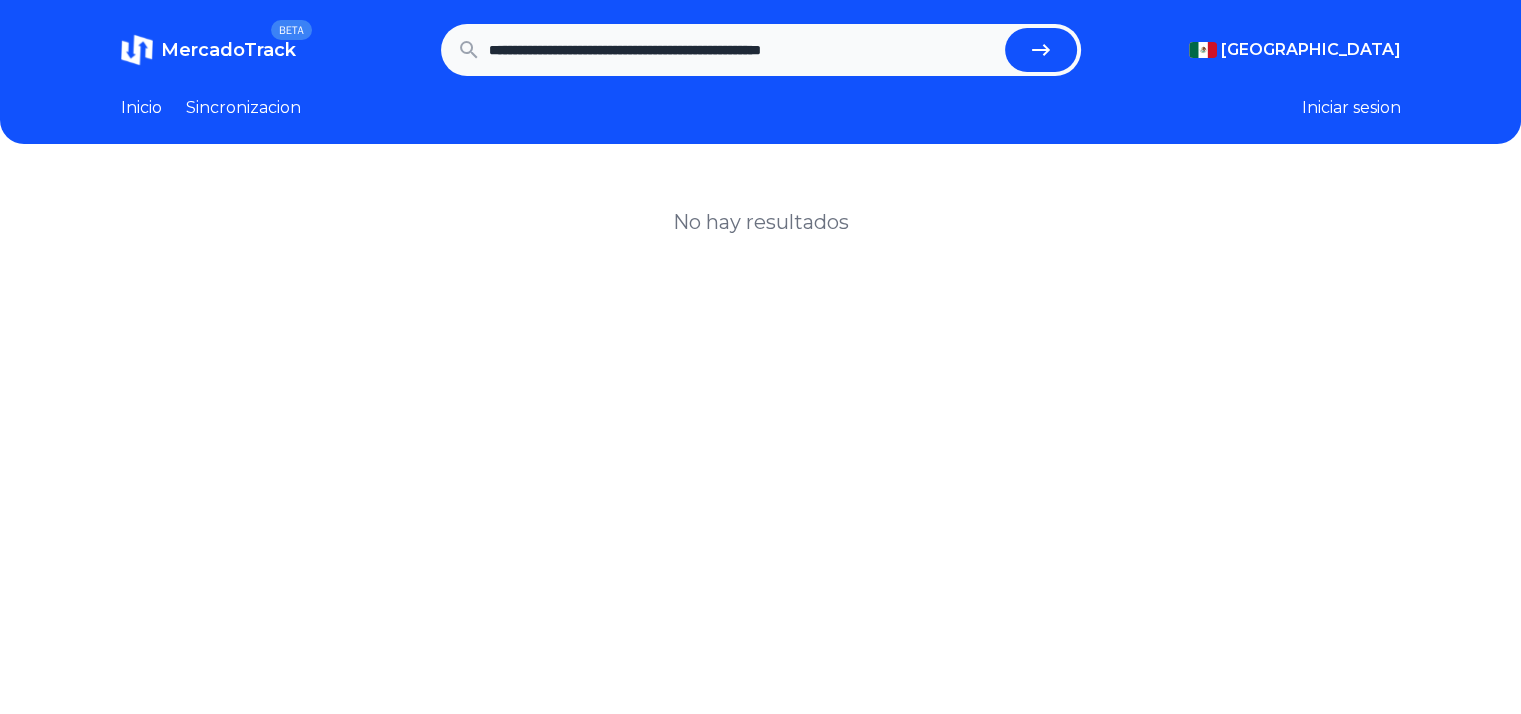 drag, startPoint x: 917, startPoint y: 49, endPoint x: 758, endPoint y: 65, distance: 159.80301 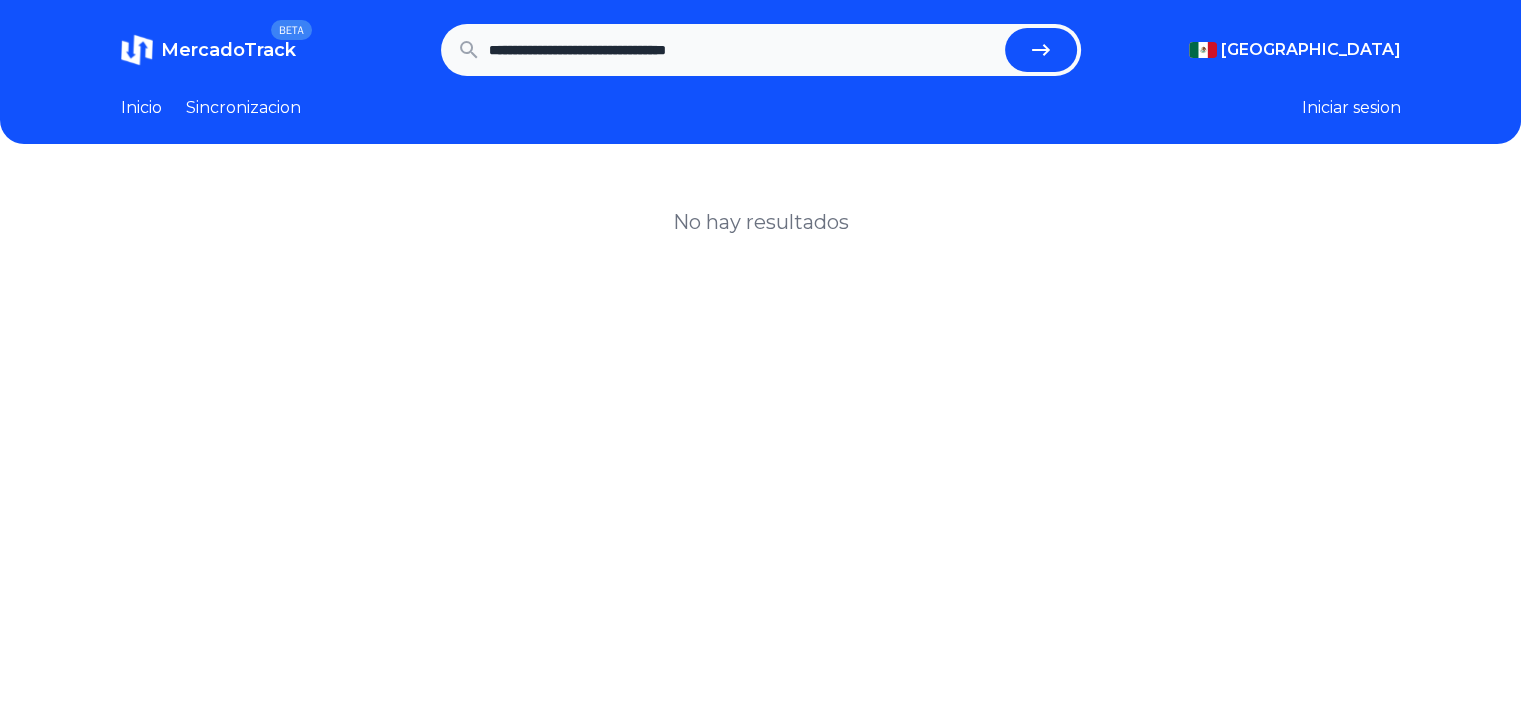 type on "**********" 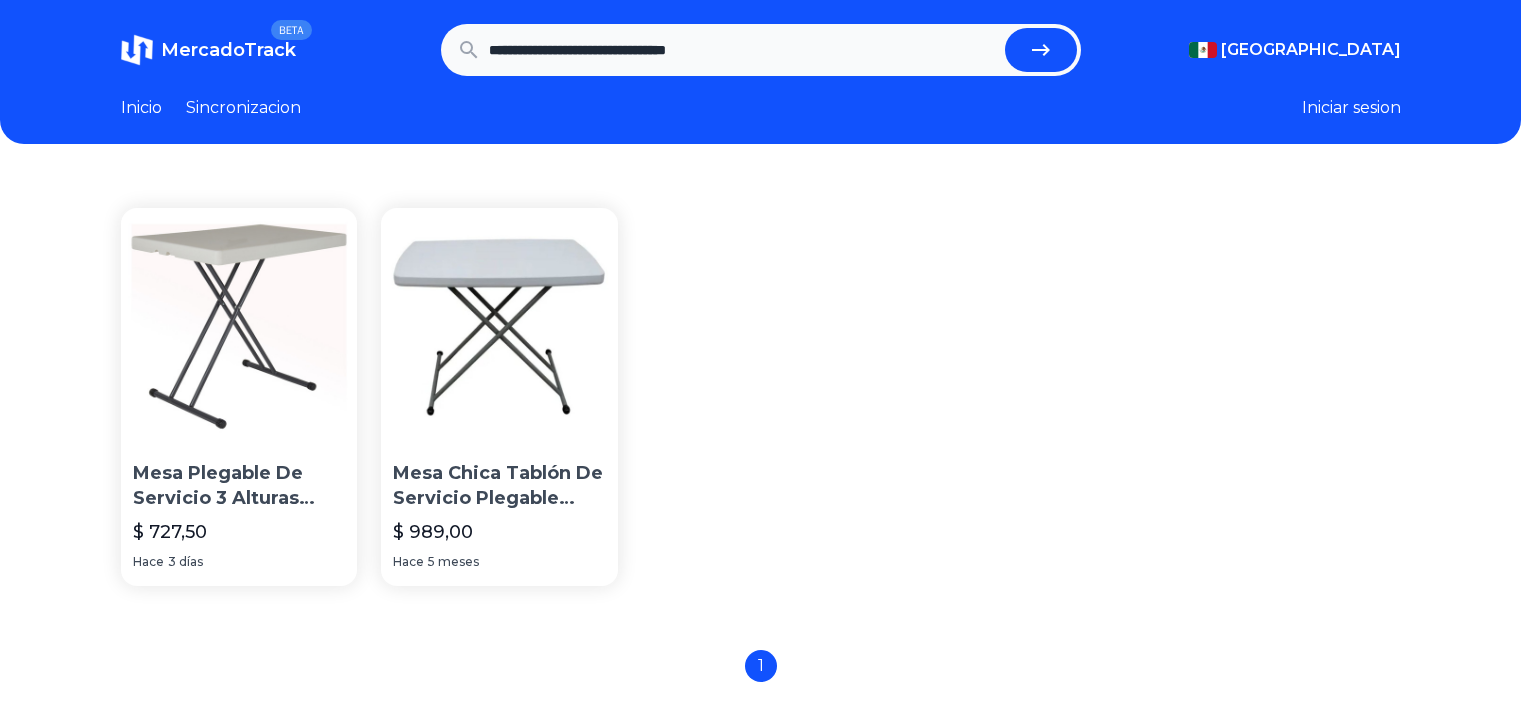 scroll, scrollTop: 0, scrollLeft: 0, axis: both 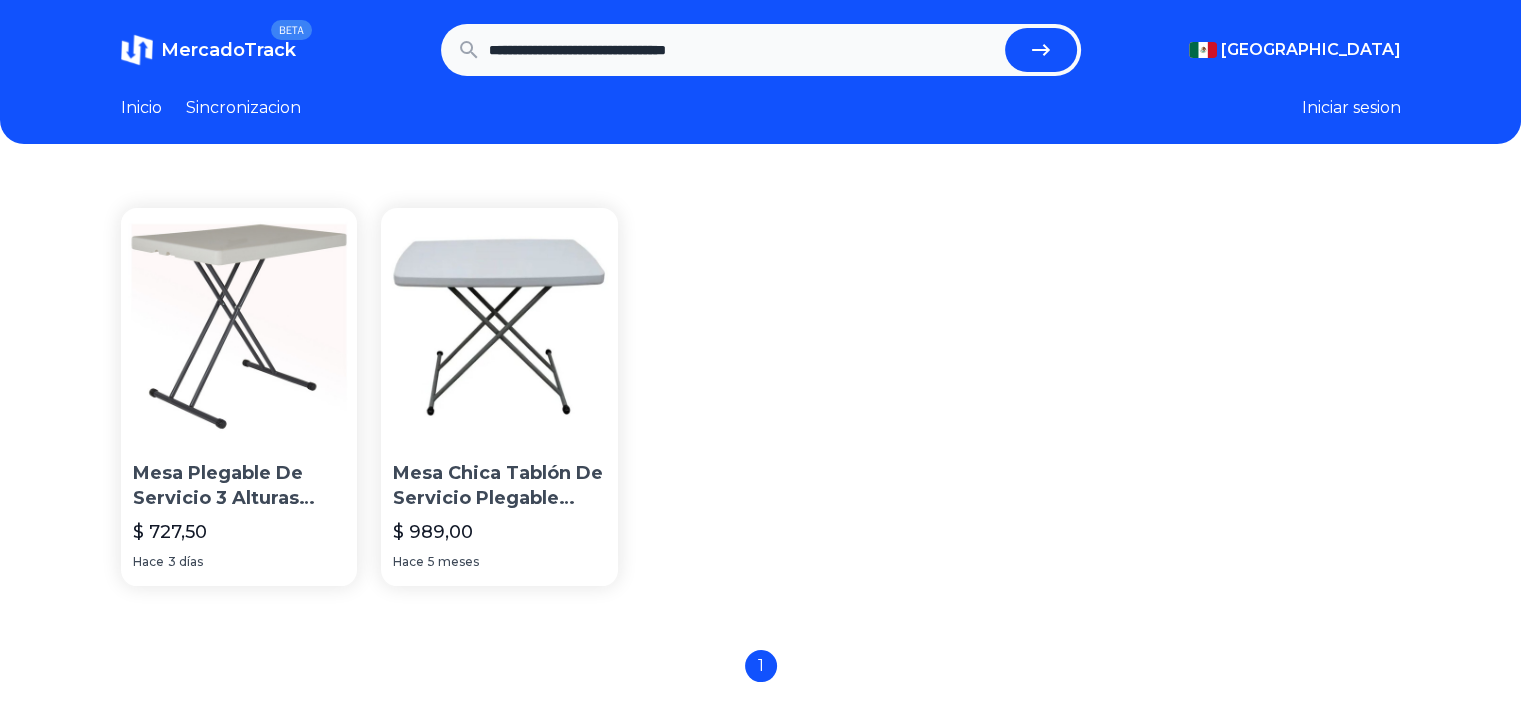 click at bounding box center (239, 326) 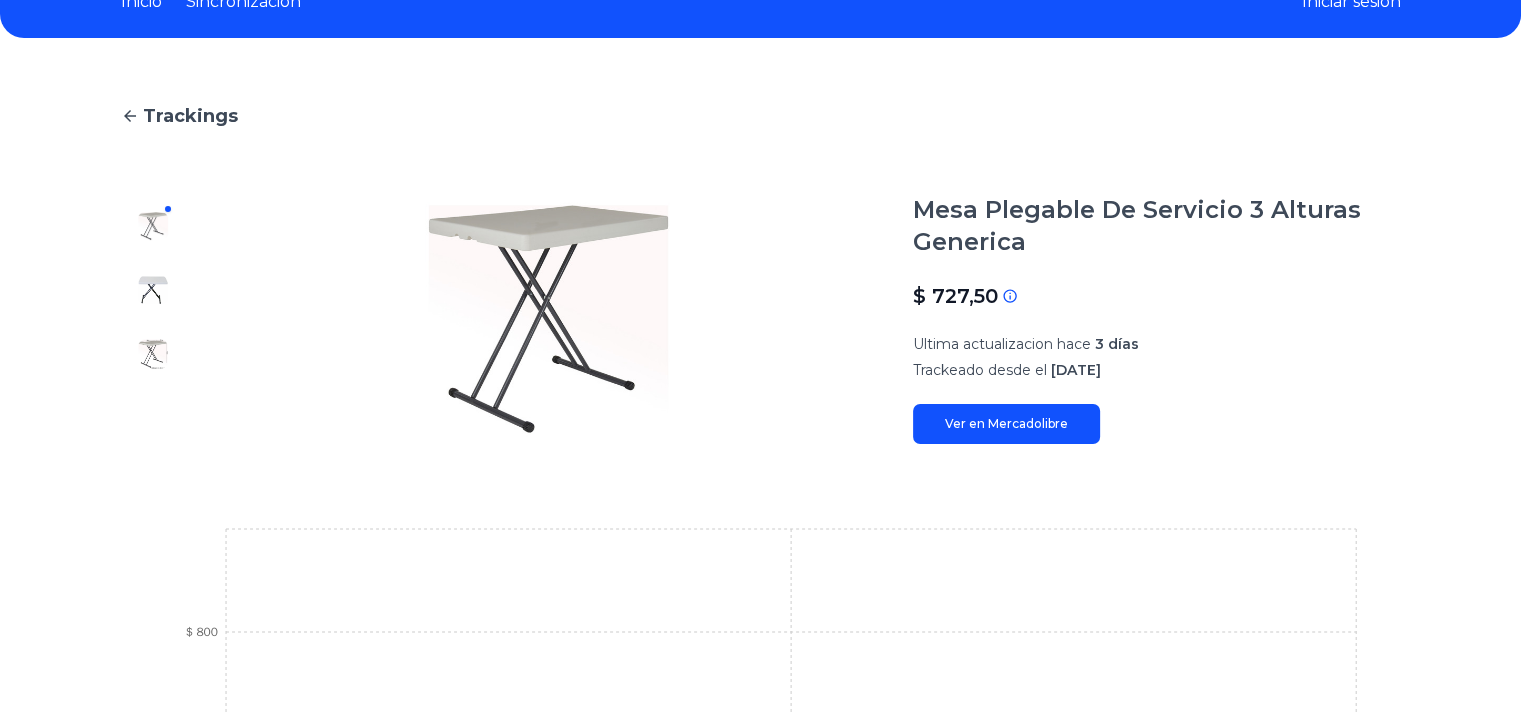 scroll, scrollTop: 100, scrollLeft: 0, axis: vertical 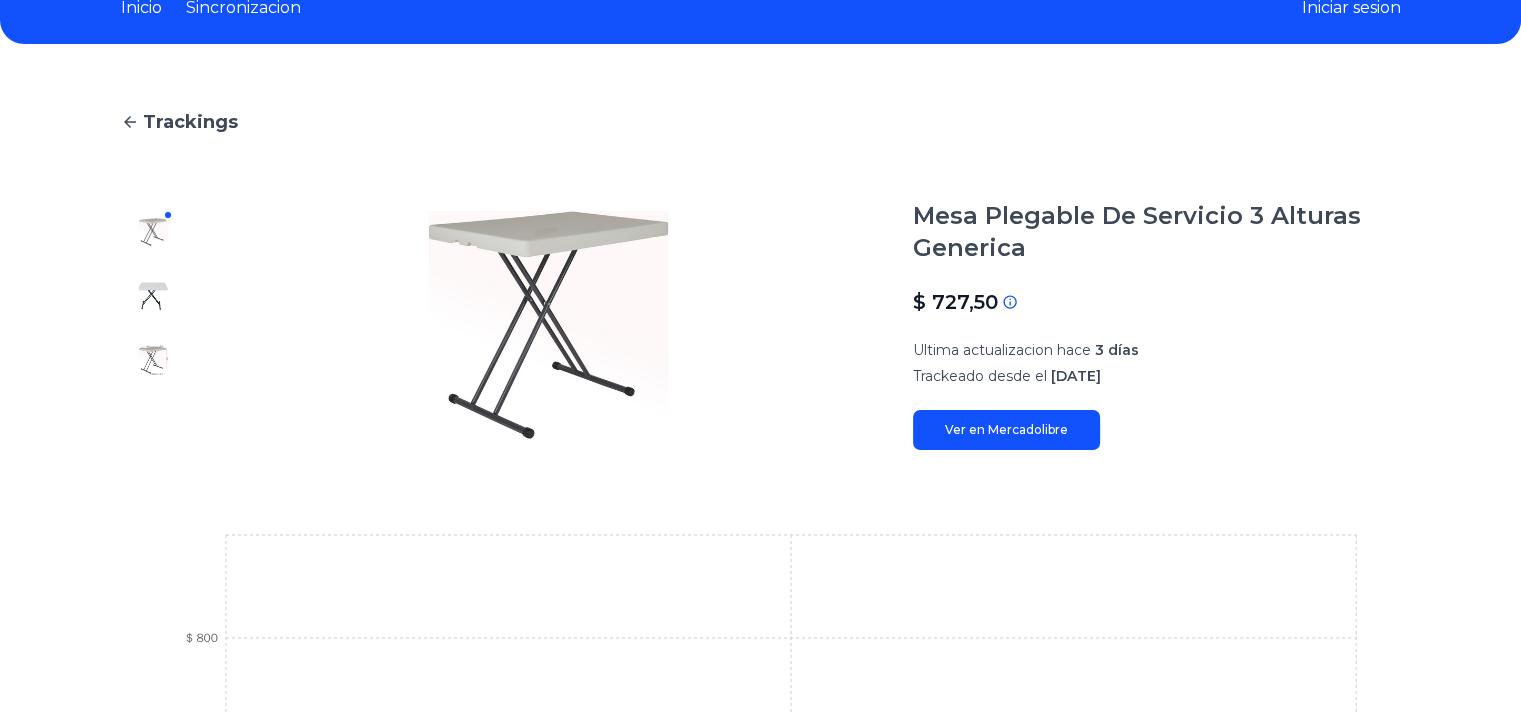 type on "**********" 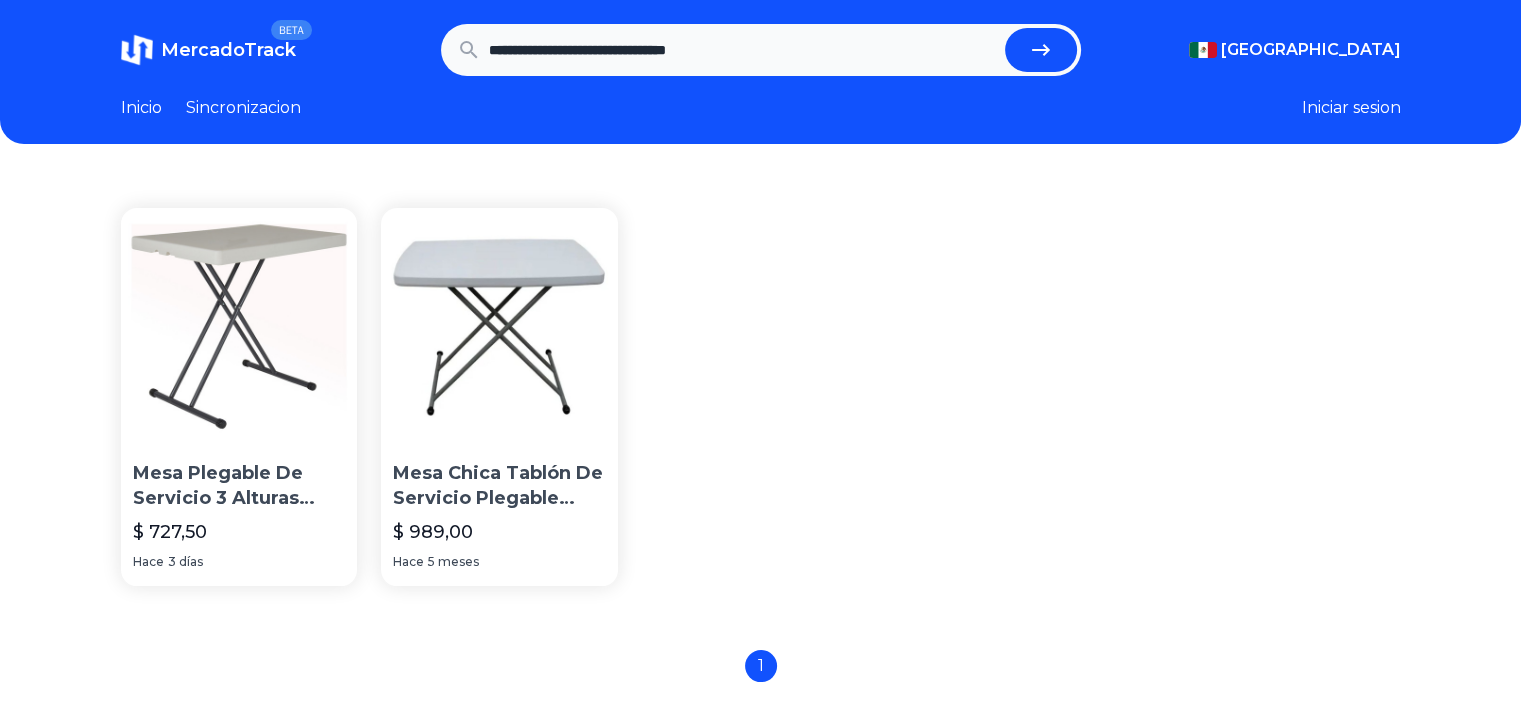 click at bounding box center (499, 326) 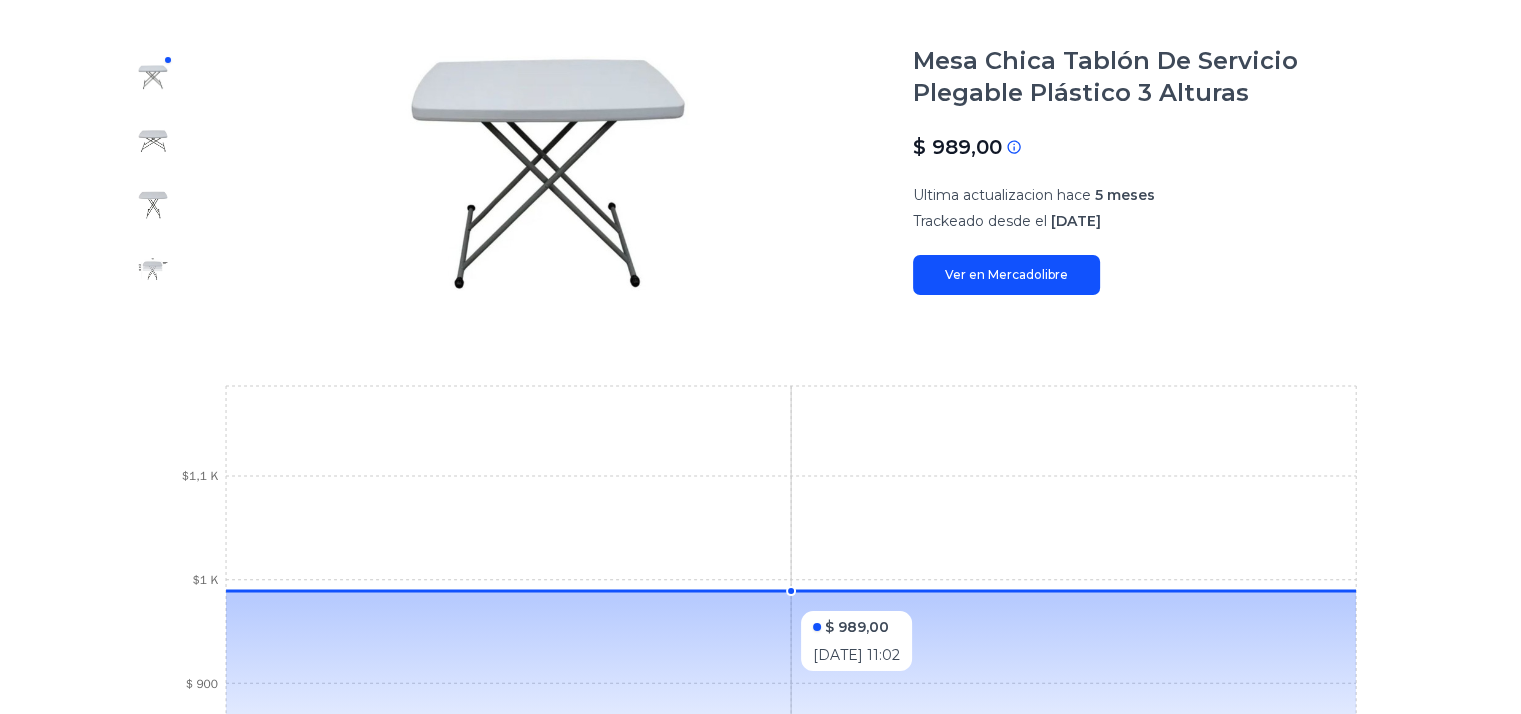 scroll, scrollTop: 0, scrollLeft: 0, axis: both 